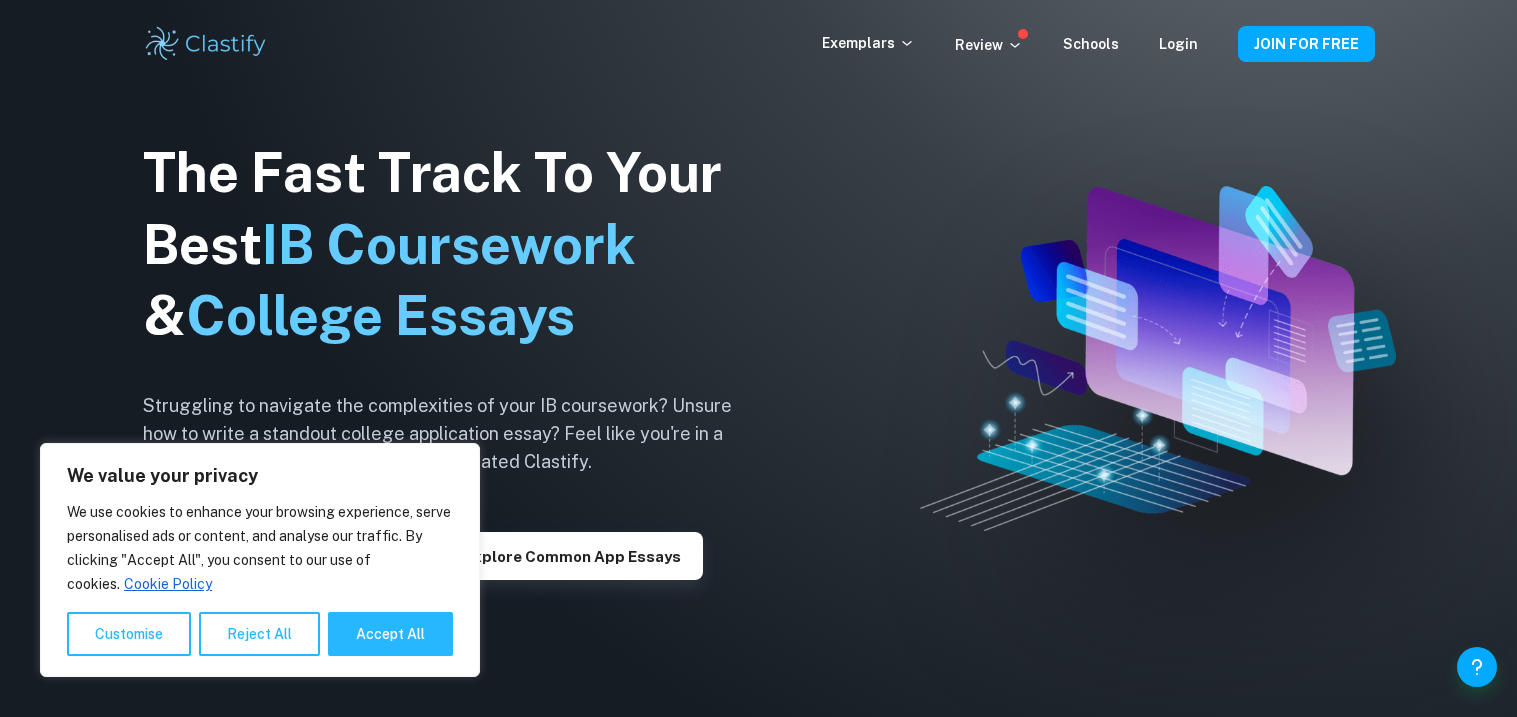 scroll, scrollTop: 0, scrollLeft: 0, axis: both 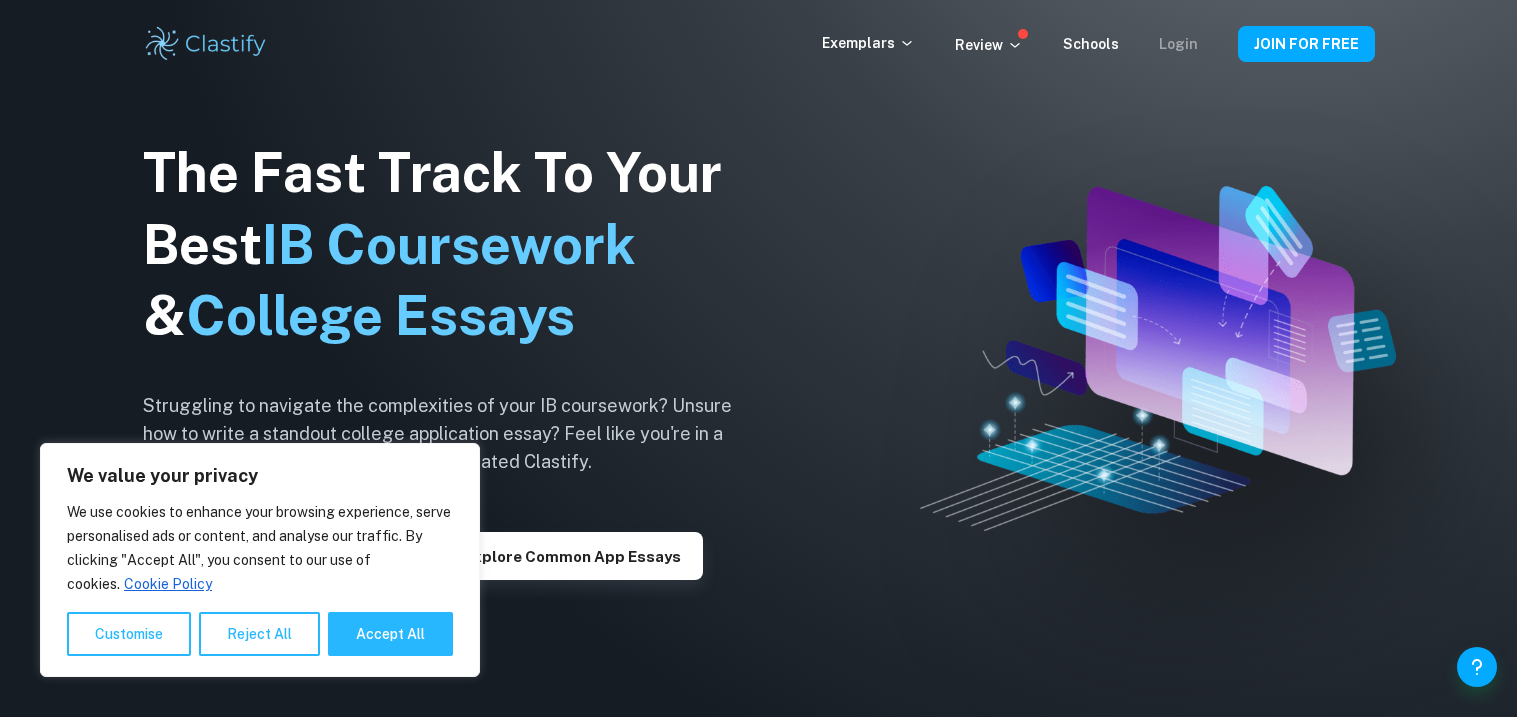 click on "Login" at bounding box center (1178, 44) 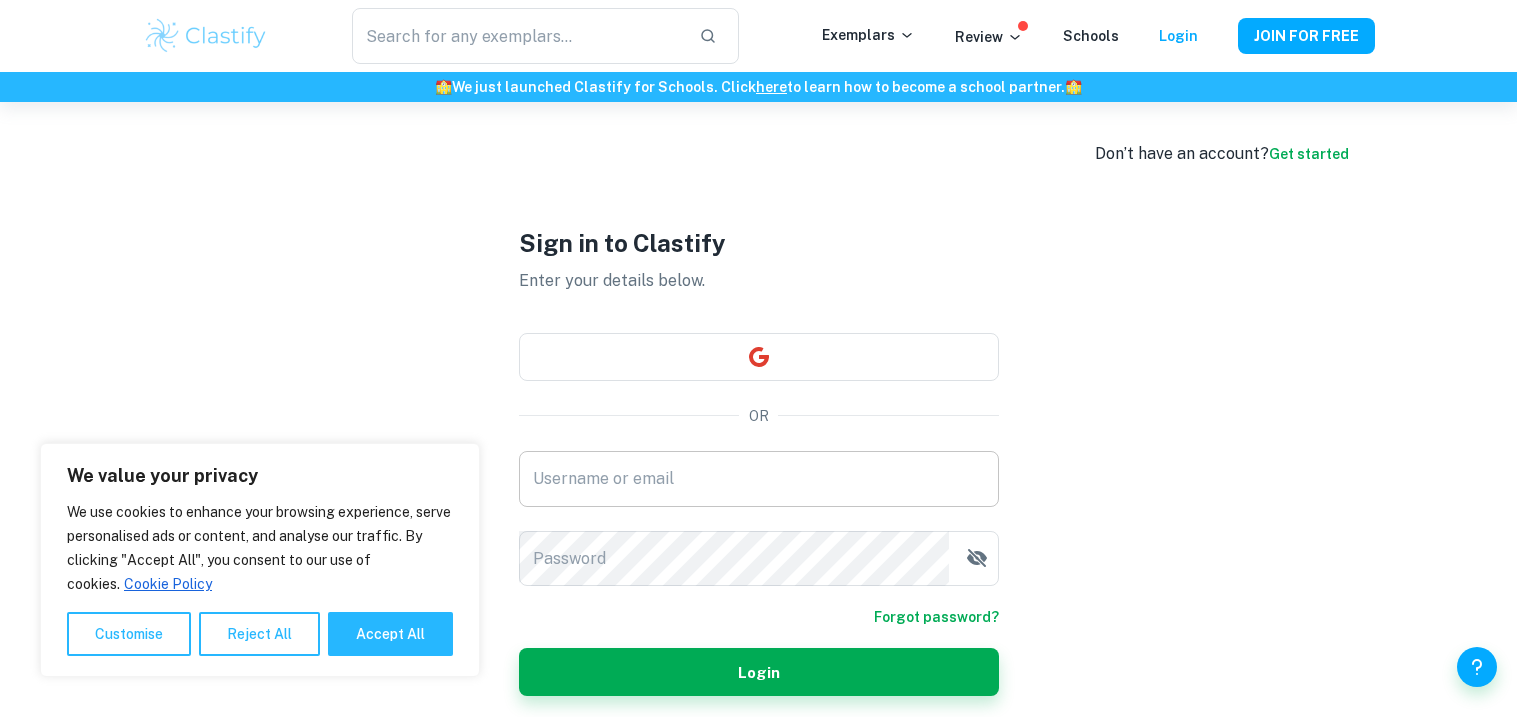 click on "Username or email" at bounding box center (759, 479) 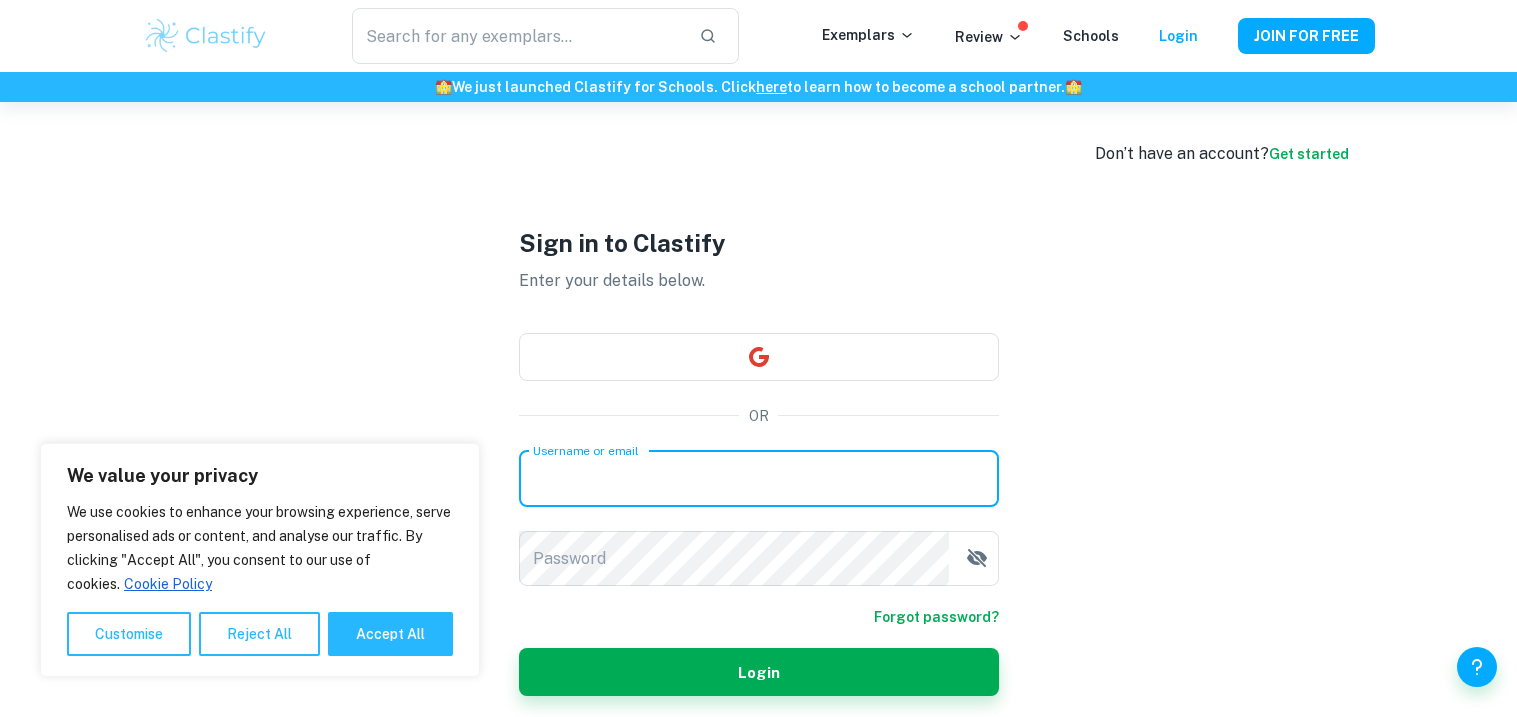 paste on "sui.ogawa28@gmail.com" 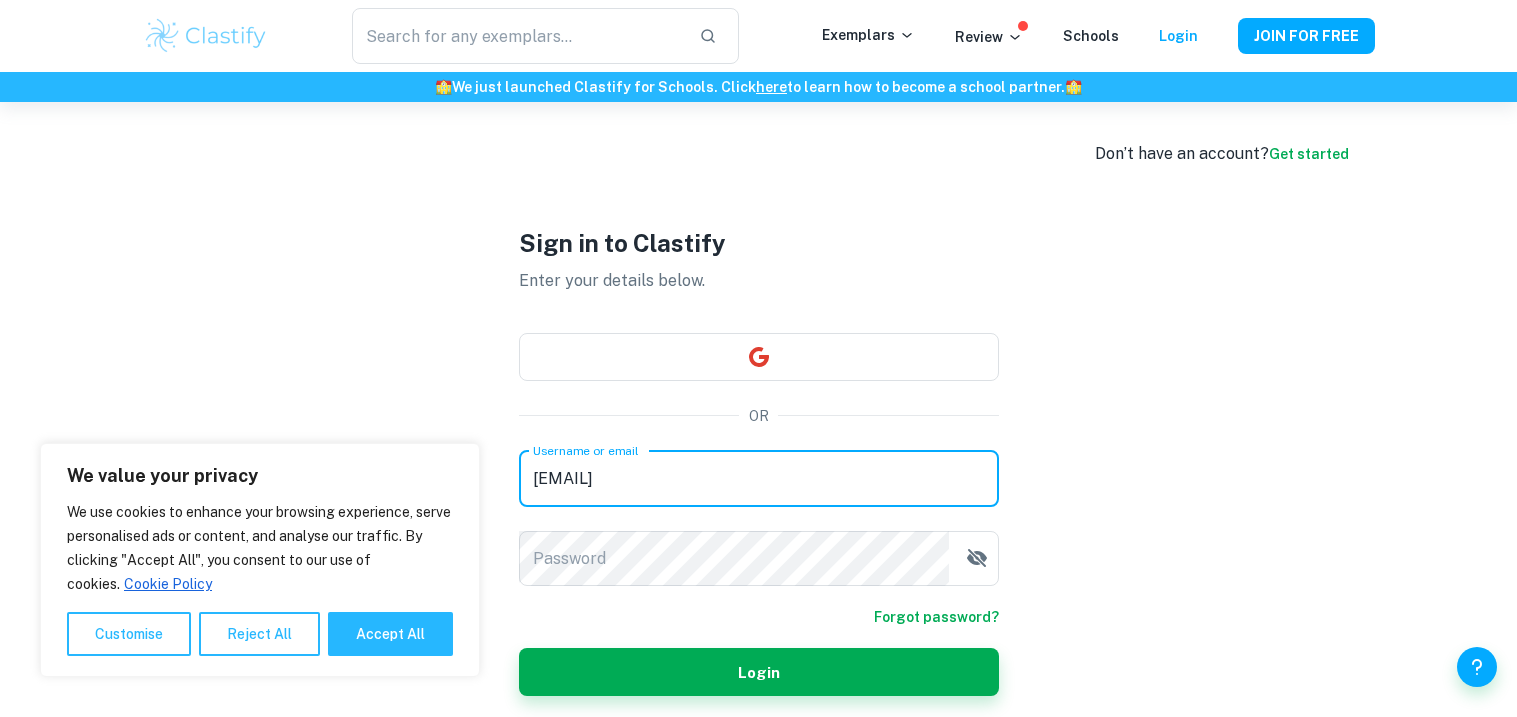 type on "sui.ogawa28@gmail.com" 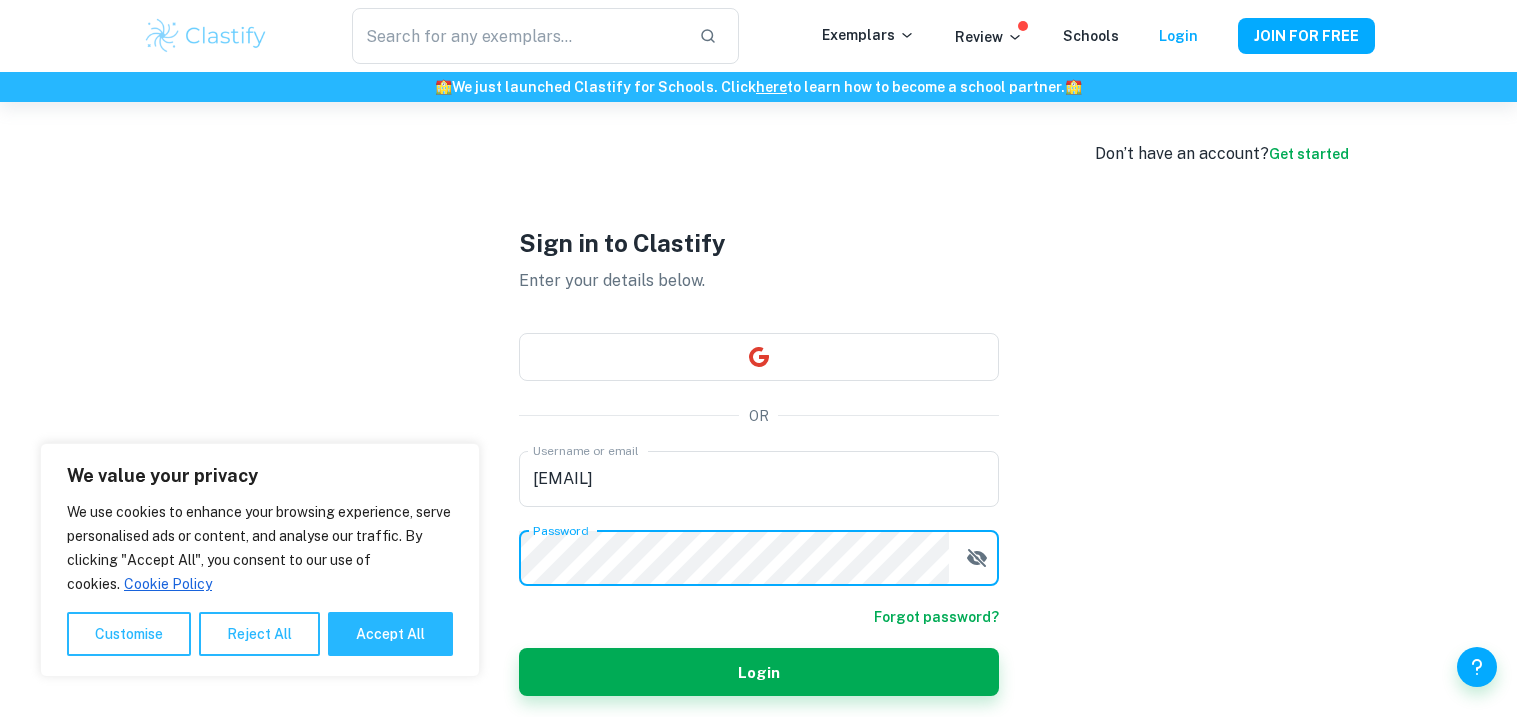 click on "Login" at bounding box center (759, 672) 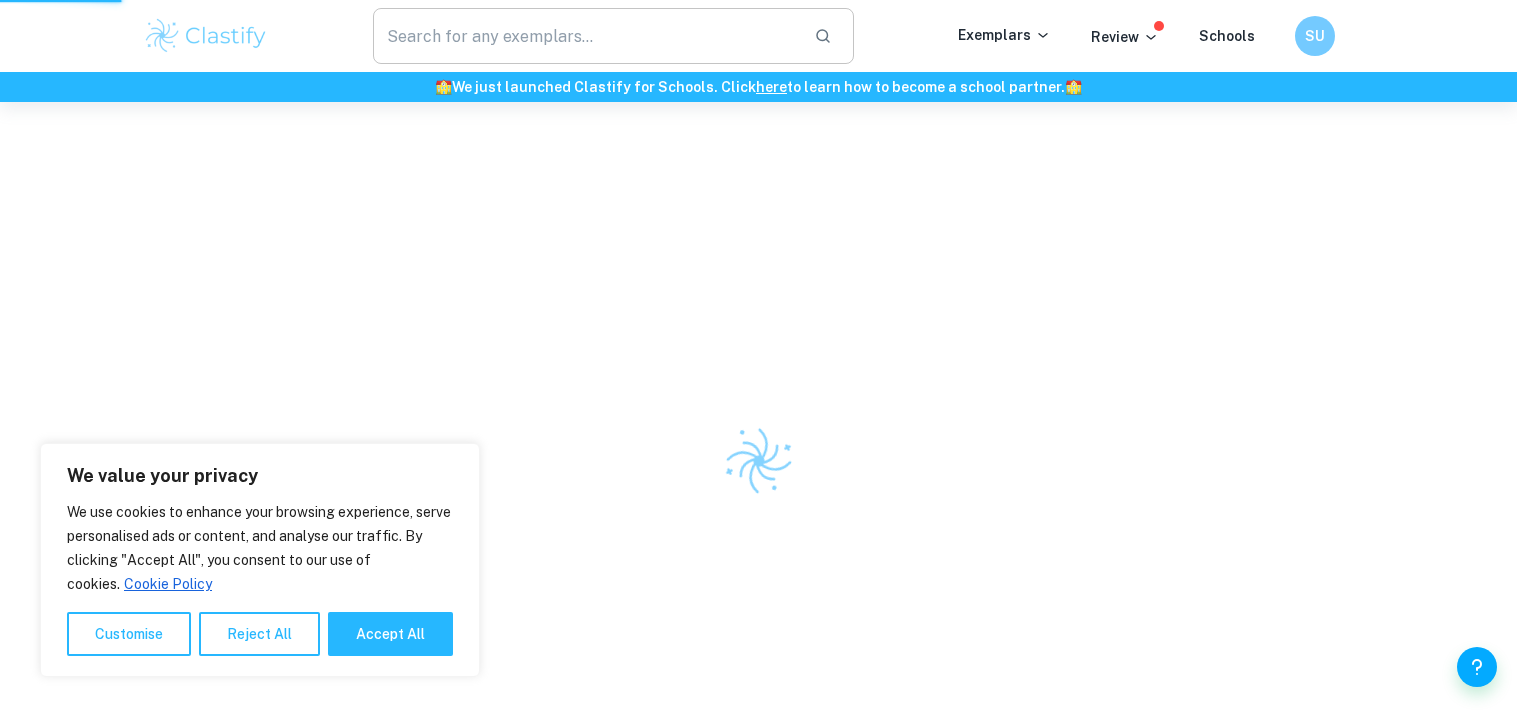 click at bounding box center [586, 36] 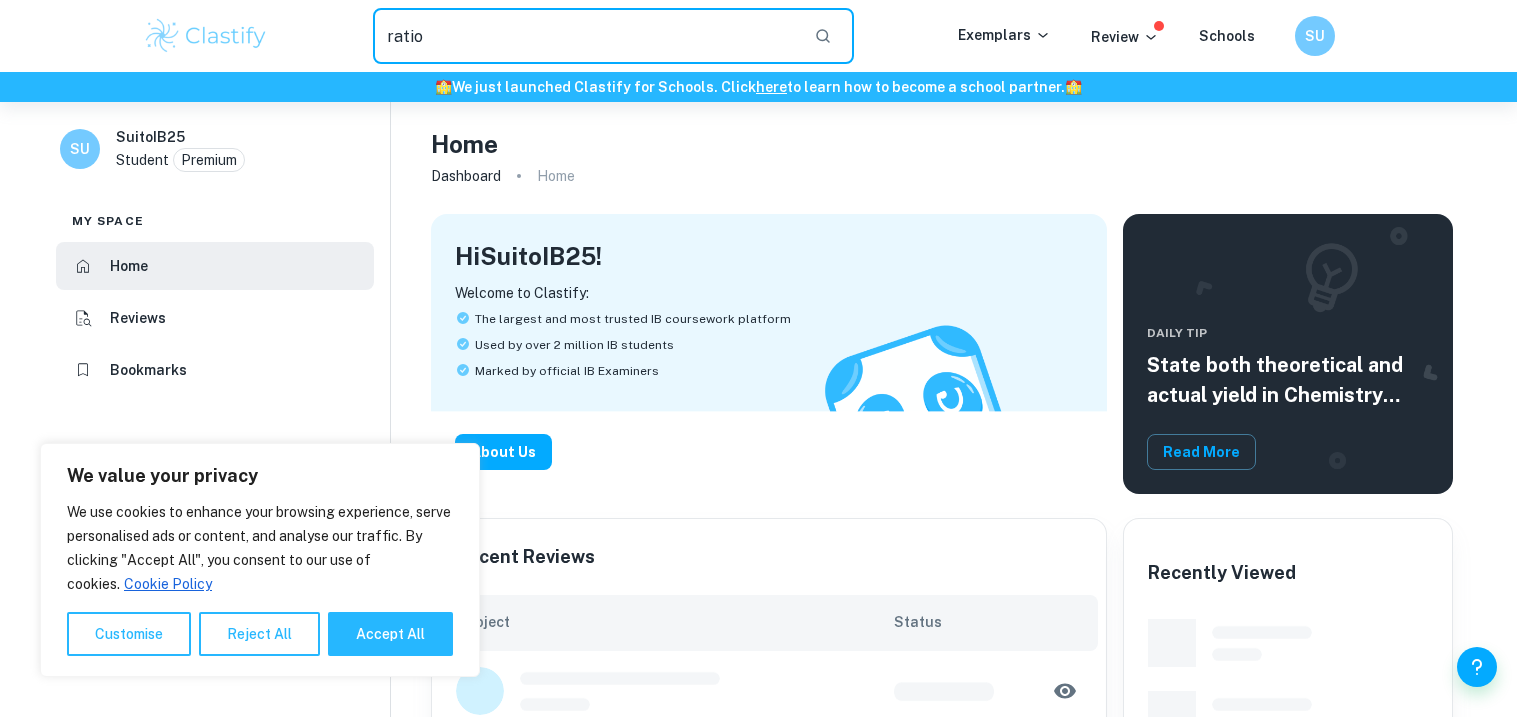 type on "ratio" 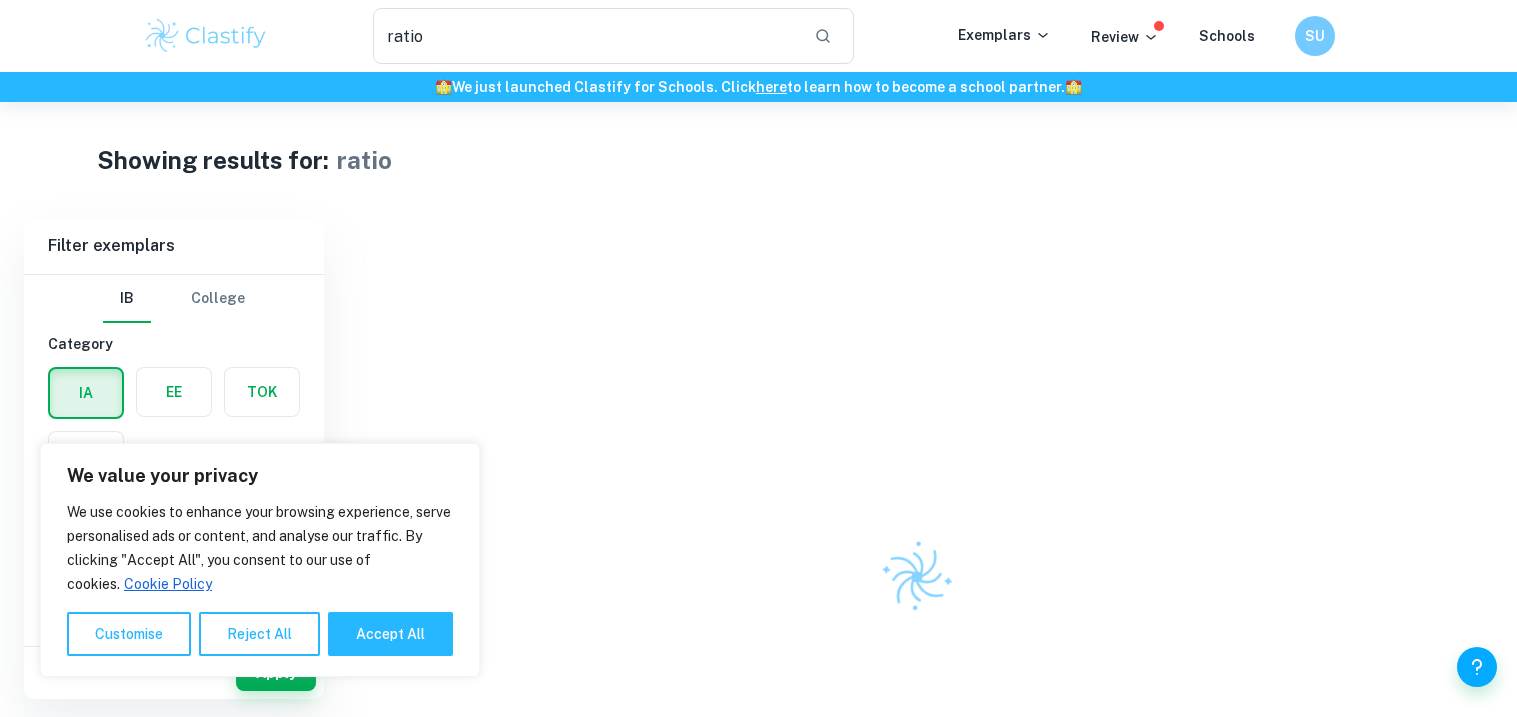 click at bounding box center (916, 576) 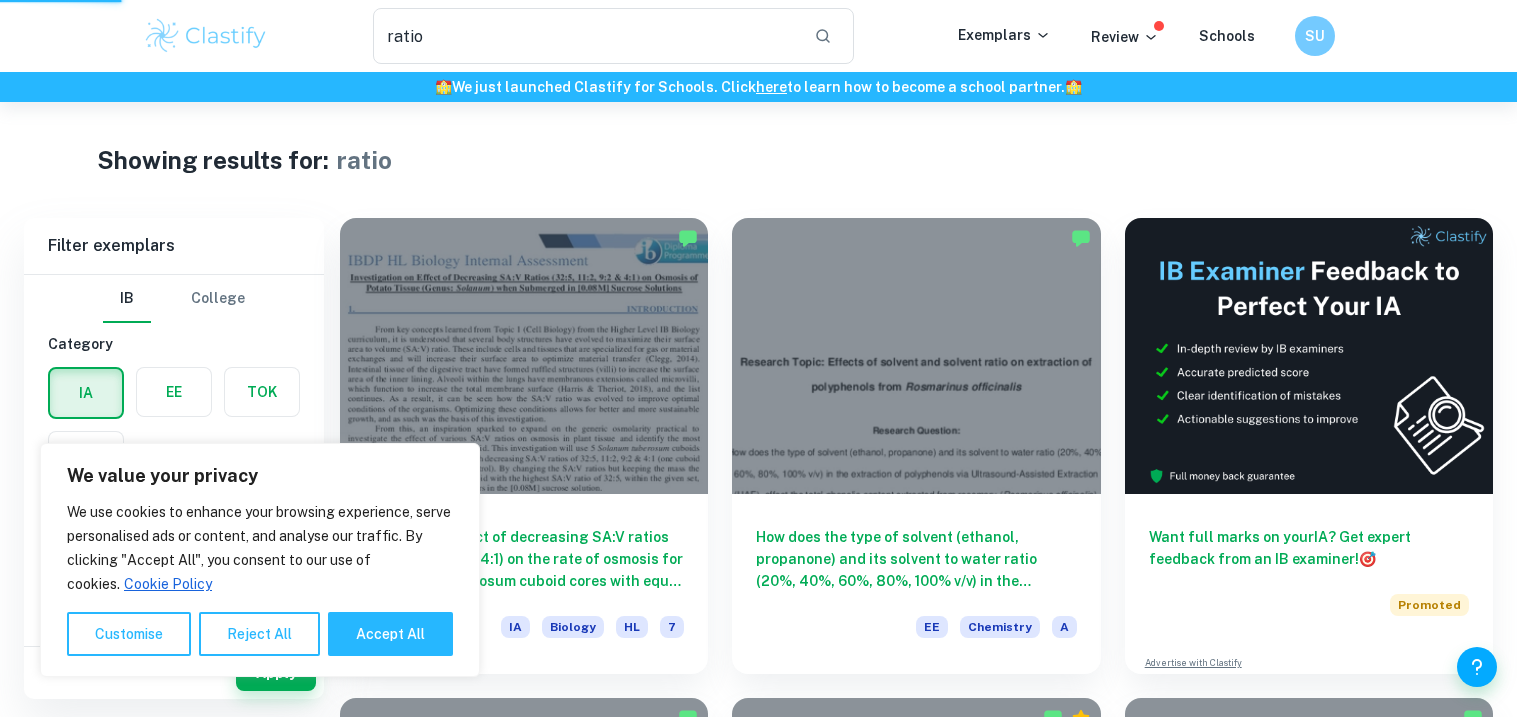 click at bounding box center (524, 356) 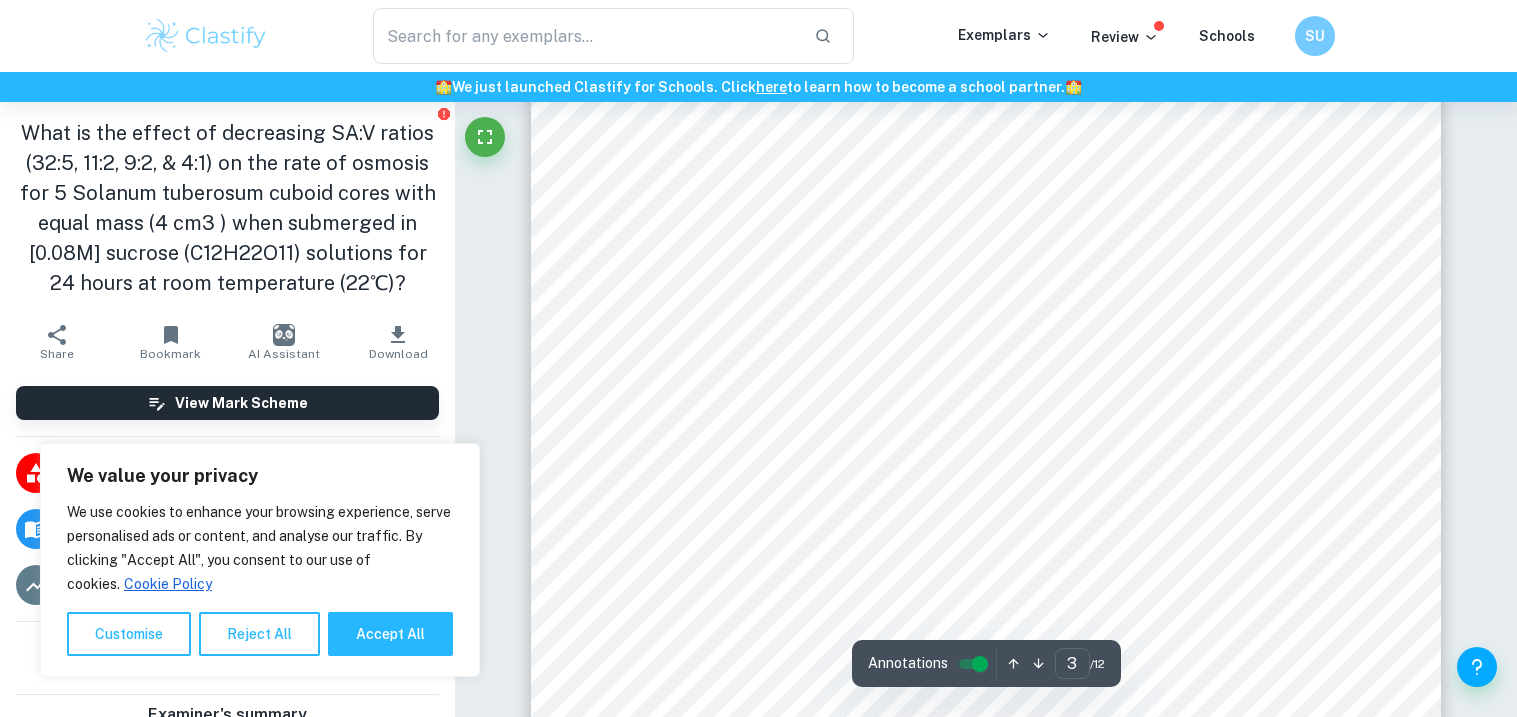 scroll, scrollTop: 2981, scrollLeft: 0, axis: vertical 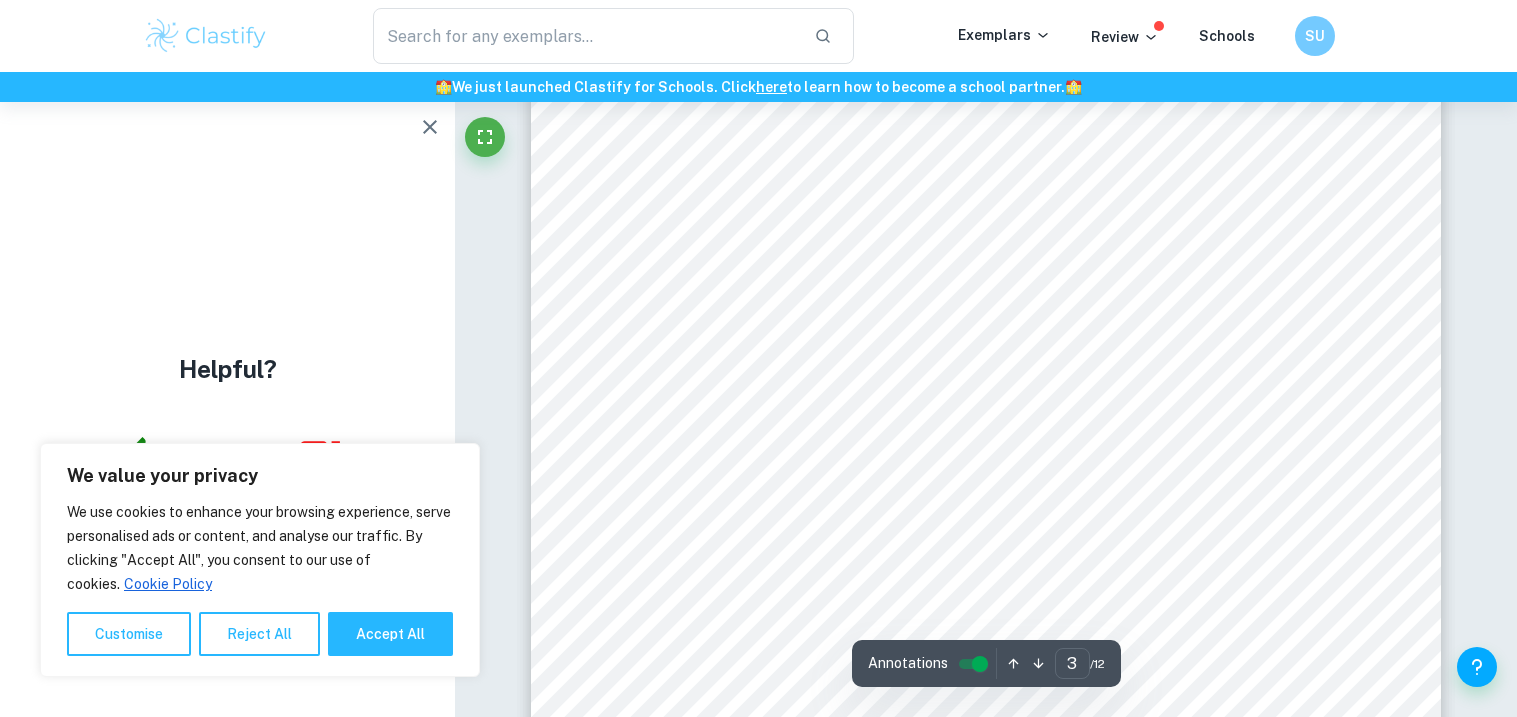 click on "3 Extraneous Variables Units   Possible Effects on Results Cutting method   N/A   With this investigation, errors that could have occurred include the cutting of the potato cuboid with the knife. Although the dimensions of the cuboid seemed achievable, slight abrasive cuts were made. Reliability of reagent N/A   Due to inability to access school resources, reagent grade sucrose was bought online and not from a laboratory database. As such there can be some unreliability of the sucrose reagent, however it is unlikely to affect final results. Light availability in the room N/A   The amount of light availability in the room could not be kept equal for every trial, however for the light for the cuboids at each time was uniform. Figure 1.0   –   Table of all independent, dependent, controlled, and extraneous variables that can influence the outcomes of the experiment with units (where applicable). 2.4.0 Background Information: 2.4.1.0 Labelled Photographs of ( Solanum   tuberosum)   Before Obtention:   et al," at bounding box center [986, 250] 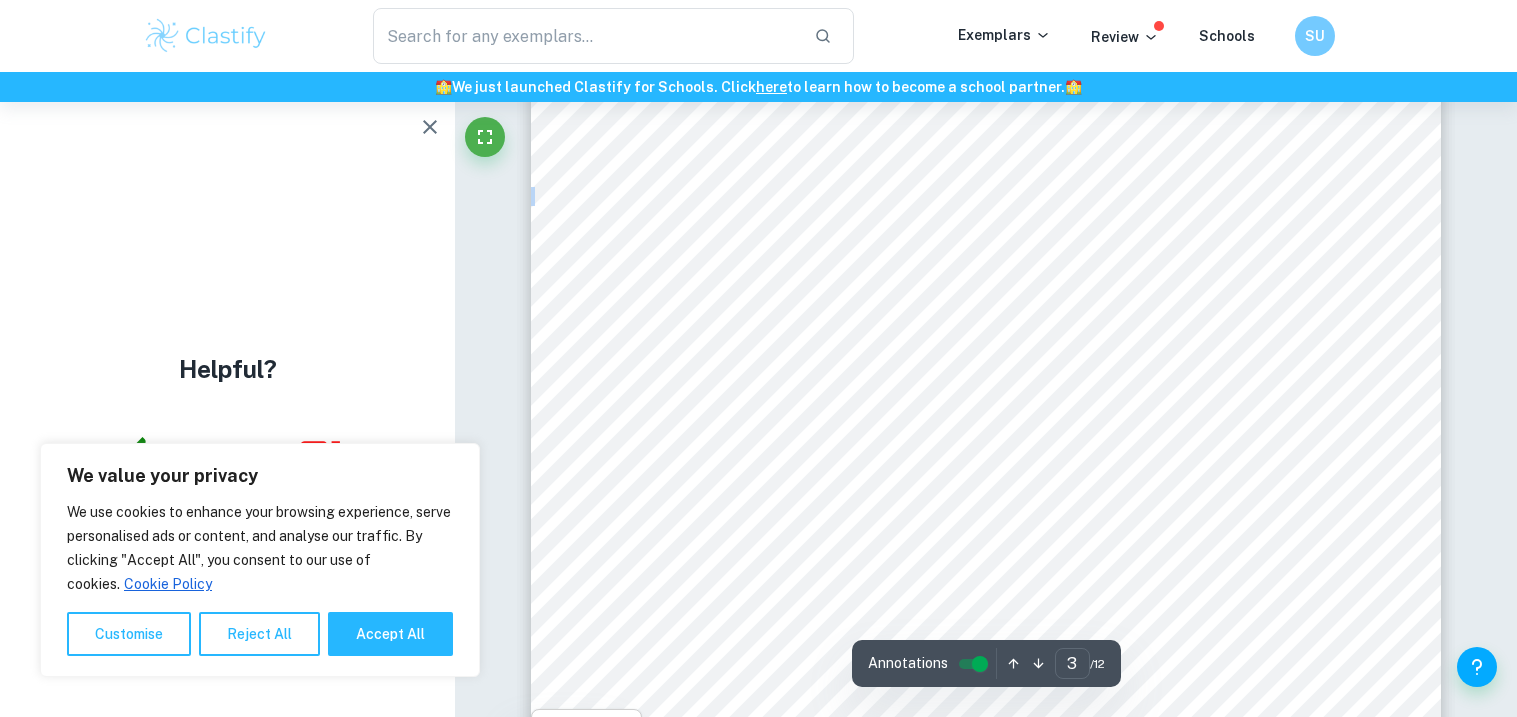 click on "3 Extraneous Variables Units   Possible Effects on Results Cutting method   N/A   With this investigation, errors that could have occurred include the cutting of the potato cuboid with the knife. Although the dimensions of the cuboid seemed achievable, slight abrasive cuts were made. Reliability of reagent N/A   Due to inability to access school resources, reagent grade sucrose was bought online and not from a laboratory database. As such there can be some unreliability of the sucrose reagent, however it is unlikely to affect final results. Light availability in the room N/A   The amount of light availability in the room could not be kept equal for every trial, however for the light for the cuboids at each time was uniform. Figure 1.0   –   Table of all independent, dependent, controlled, and extraneous variables that can influence the outcomes of the experiment with units (where applicable). 2.4.0 Background Information: 2.4.1.0 Labelled Photographs of ( Solanum   tuberosum)   Before Obtention:   et al," at bounding box center (986, 250) 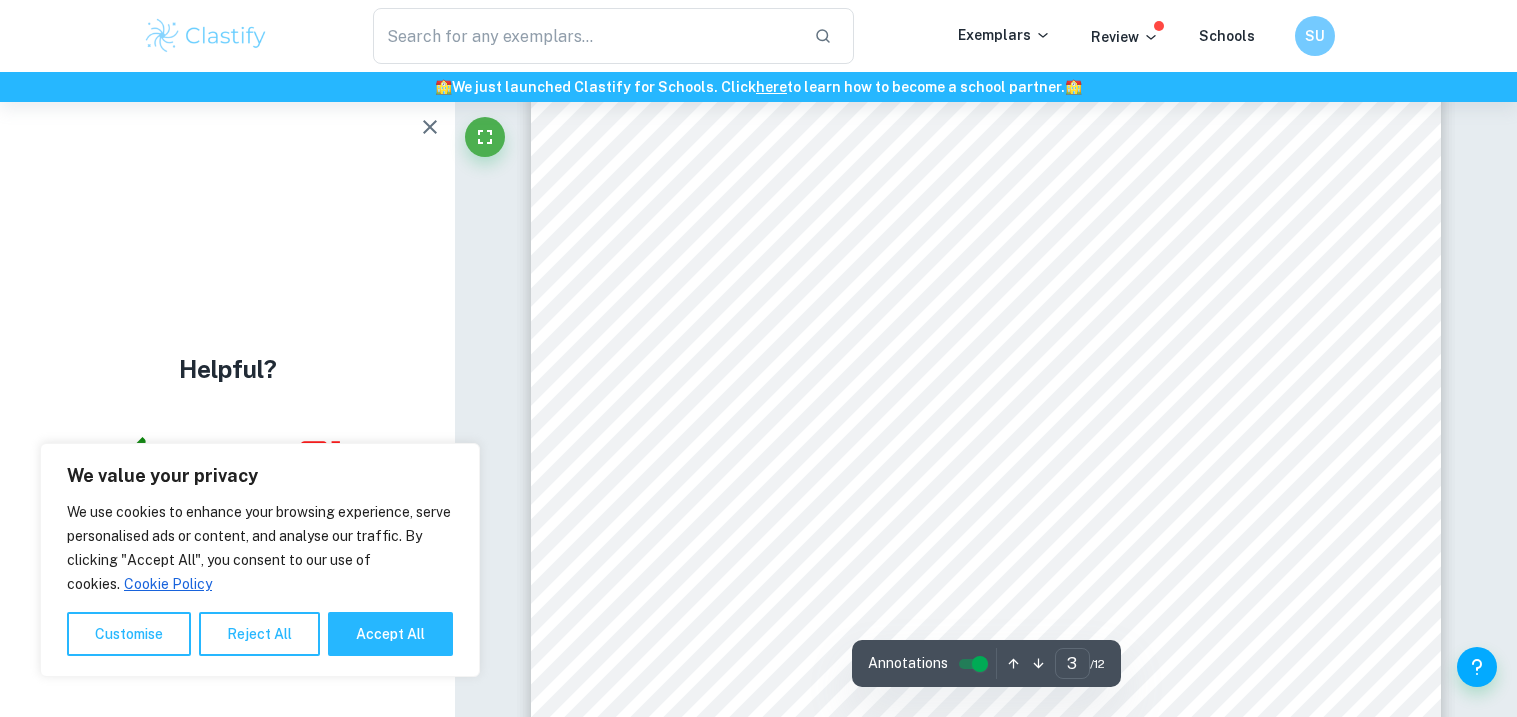 click on "3 Extraneous Variables Units   Possible Effects on Results Cutting method   N/A   With this investigation, errors that could have occurred include the cutting of the potato cuboid with the knife. Although the dimensions of the cuboid seemed achievable, slight abrasive cuts were made. Reliability of reagent N/A   Due to inability to access school resources, reagent grade sucrose was bought online and not from a laboratory database. As such there can be some unreliability of the sucrose reagent, however it is unlikely to affect final results. Light availability in the room N/A   The amount of light availability in the room could not be kept equal for every trial, however for the light for the cuboids at each time was uniform. Figure 1.0   –   Table of all independent, dependent, controlled, and extraneous variables that can influence the outcomes of the experiment with units (where applicable). 2.4.0 Background Information: 2.4.1.0 Labelled Photographs of ( Solanum   tuberosum)   Before Obtention:   et al," at bounding box center (986, 250) 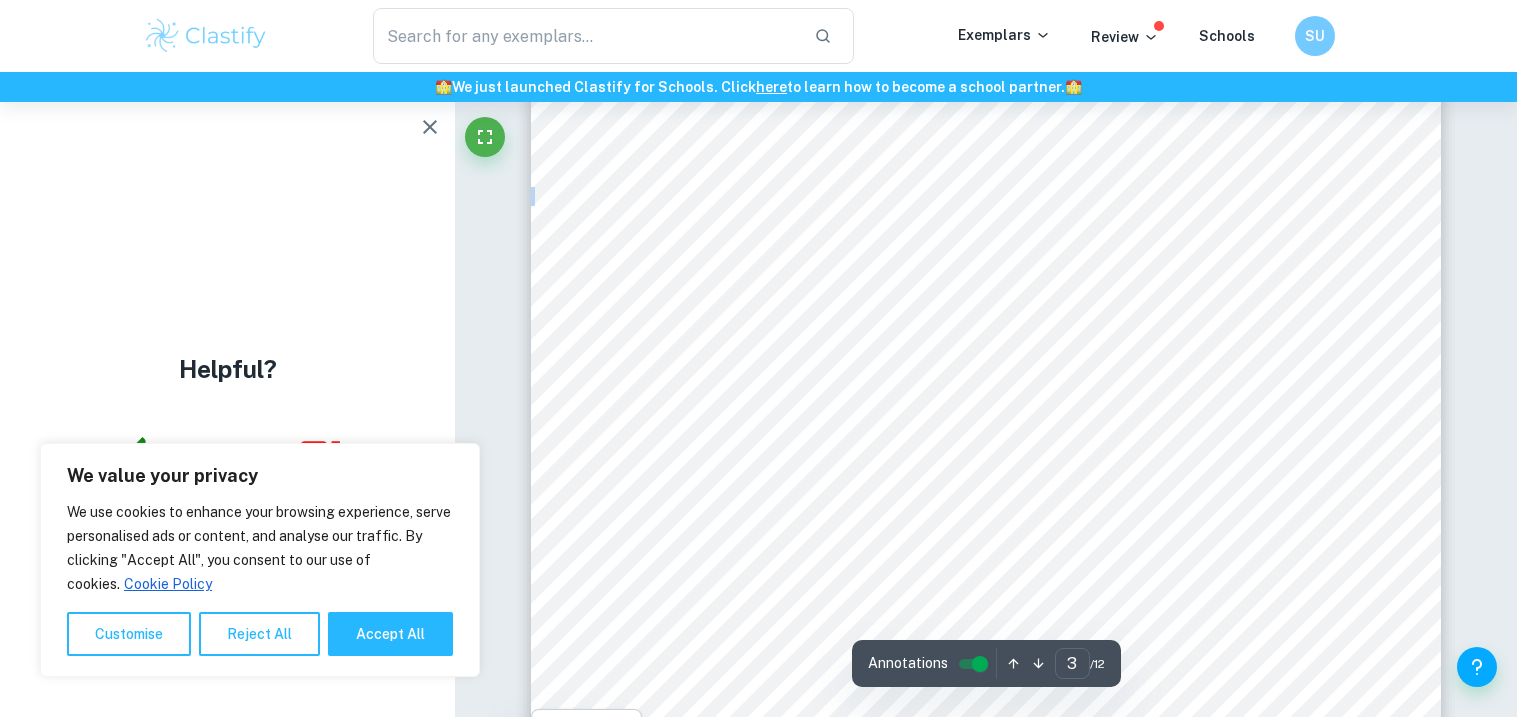 click on "3 Extraneous Variables Units   Possible Effects on Results Cutting method   N/A   With this investigation, errors that could have occurred include the cutting of the potato cuboid with the knife. Although the dimensions of the cuboid seemed achievable, slight abrasive cuts were made. Reliability of reagent N/A   Due to inability to access school resources, reagent grade sucrose was bought online and not from a laboratory database. As such there can be some unreliability of the sucrose reagent, however it is unlikely to affect final results. Light availability in the room N/A   The amount of light availability in the room could not be kept equal for every trial, however for the light for the cuboids at each time was uniform. Figure 1.0   –   Table of all independent, dependent, controlled, and extraneous variables that can influence the outcomes of the experiment with units (where applicable). 2.4.0 Background Information: 2.4.1.0 Labelled Photographs of ( Solanum   tuberosum)   Before Obtention:   et al," at bounding box center (986, 250) 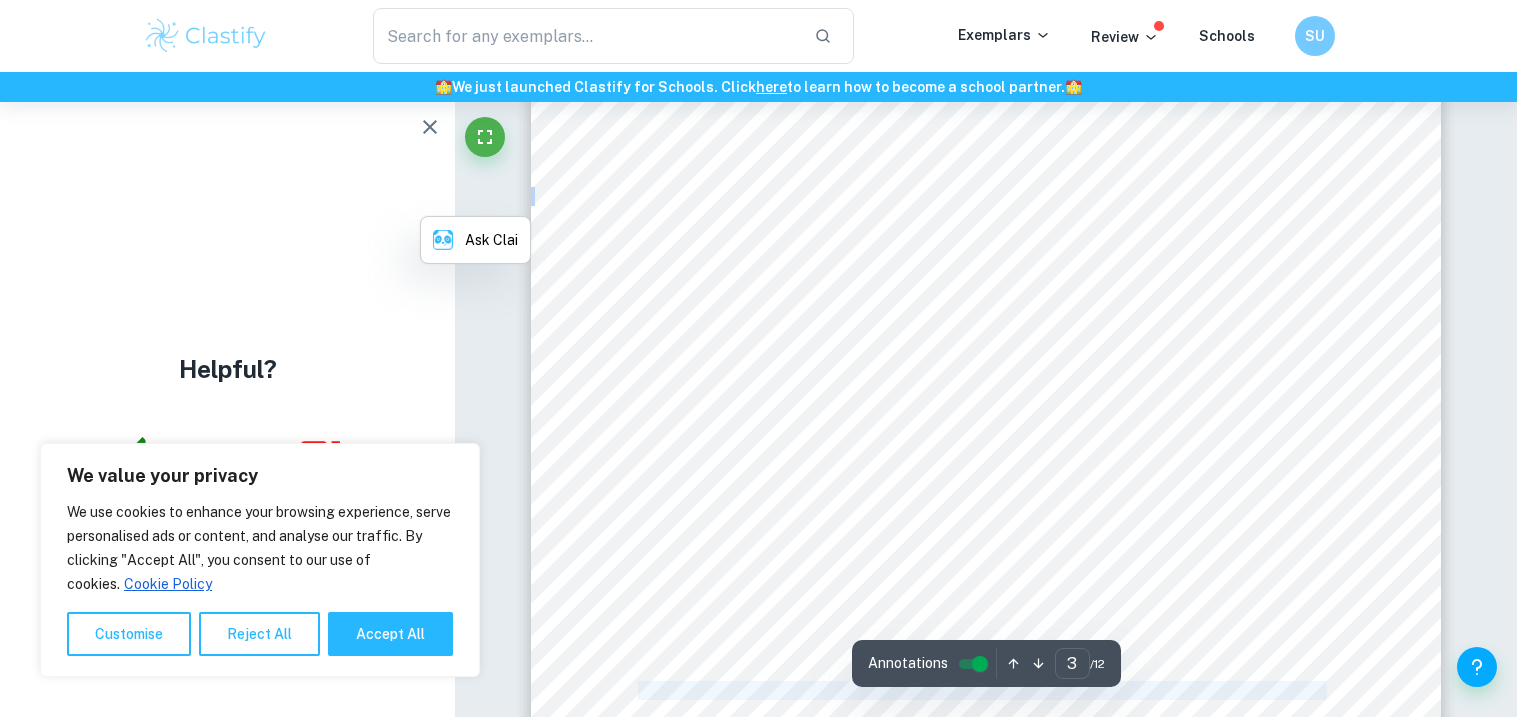 click on "3 Extraneous Variables Units   Possible Effects on Results Cutting method   N/A   With this investigation, errors that could have occurred include the cutting of the potato cuboid with the knife. Although the dimensions of the cuboid seemed achievable, slight abrasive cuts were made. Reliability of reagent N/A   Due to inability to access school resources, reagent grade sucrose was bought online and not from a laboratory database. As such there can be some unreliability of the sucrose reagent, however it is unlikely to affect final results. Light availability in the room N/A   The amount of light availability in the room could not be kept equal for every trial, however for the light for the cuboids at each time was uniform. Figure 1.0   –   Table of all independent, dependent, controlled, and extraneous variables that can influence the outcomes of the experiment with units (where applicable). 2.4.0 Background Information: 2.4.1.0 Labelled Photographs of ( Solanum   tuberosum)   Before Obtention:   et al," at bounding box center [986, 250] 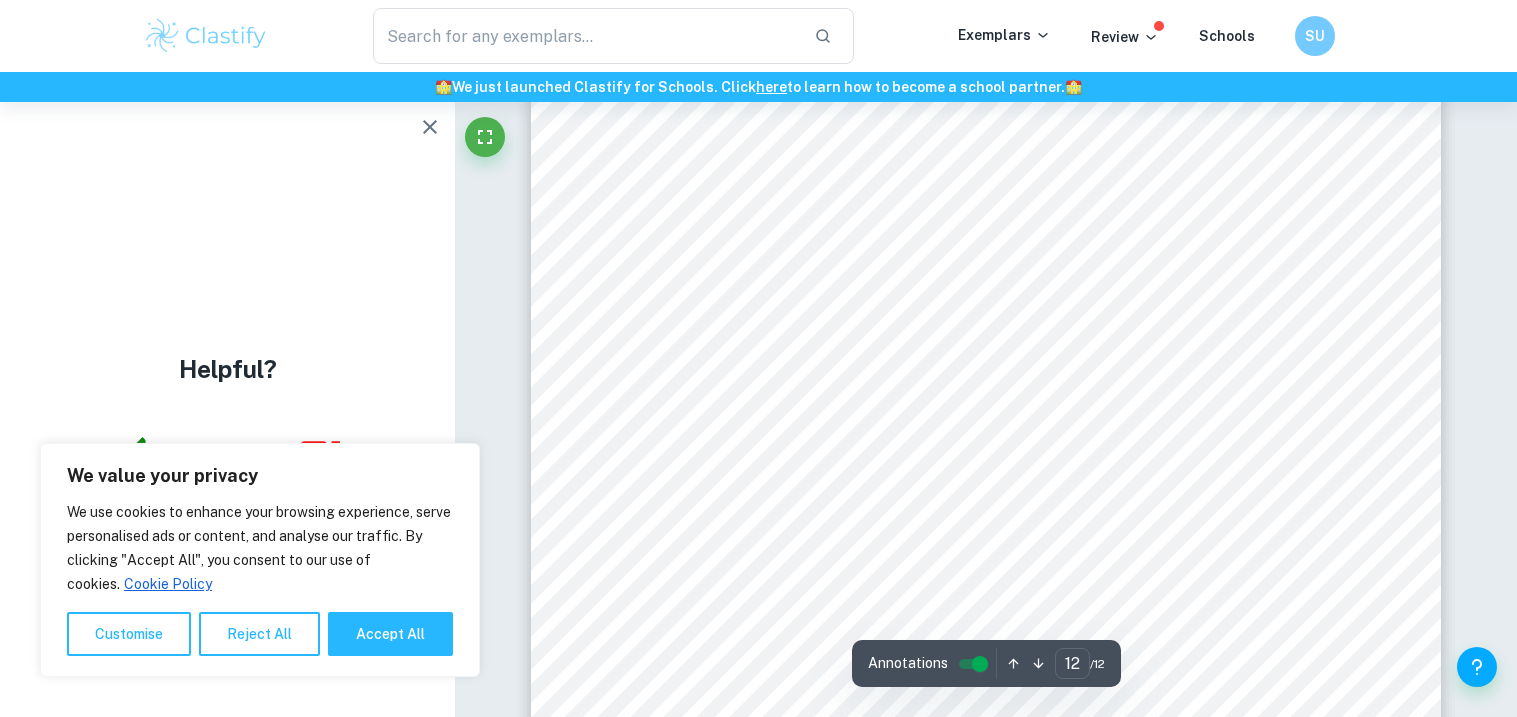 scroll, scrollTop: 13805, scrollLeft: 0, axis: vertical 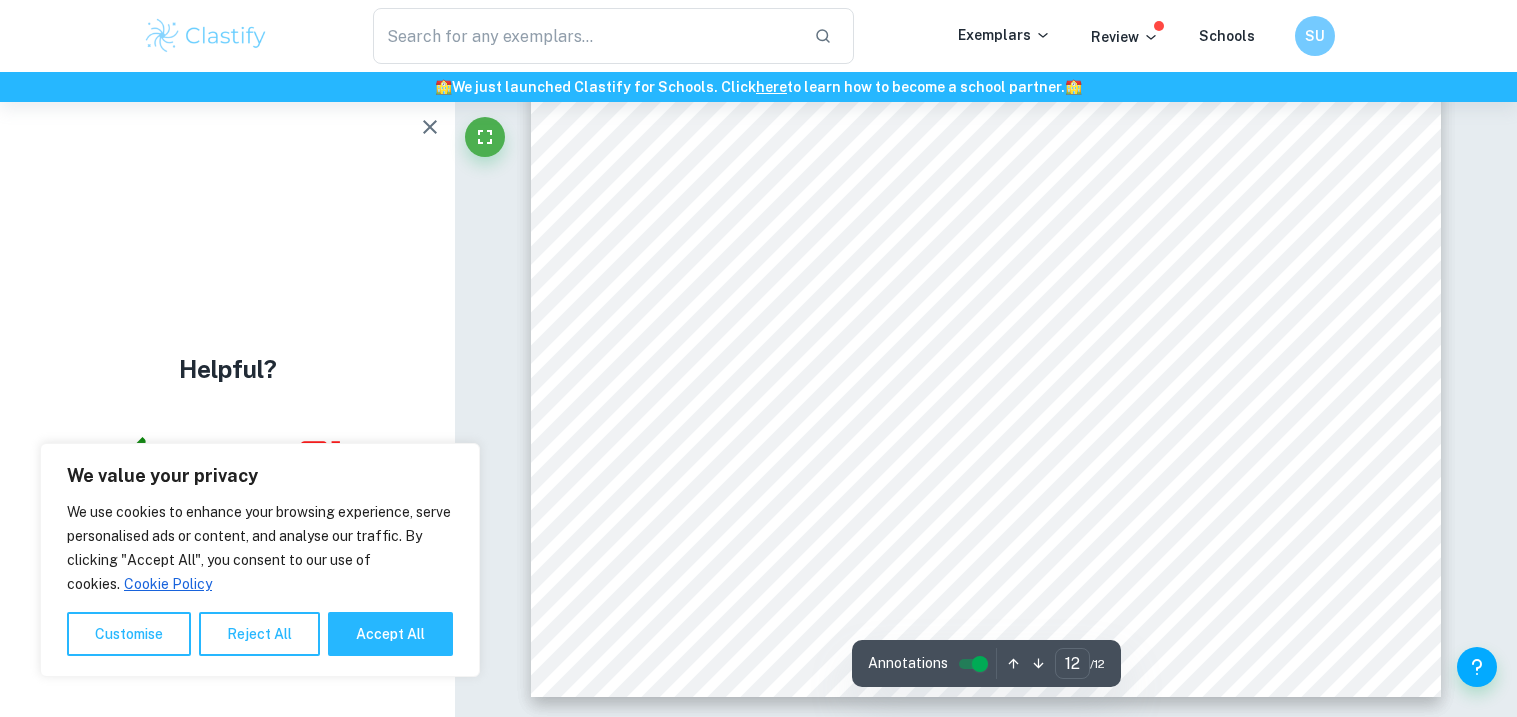 click on "CLEAPSS Student Safety Sheet" at bounding box center (864, 245) 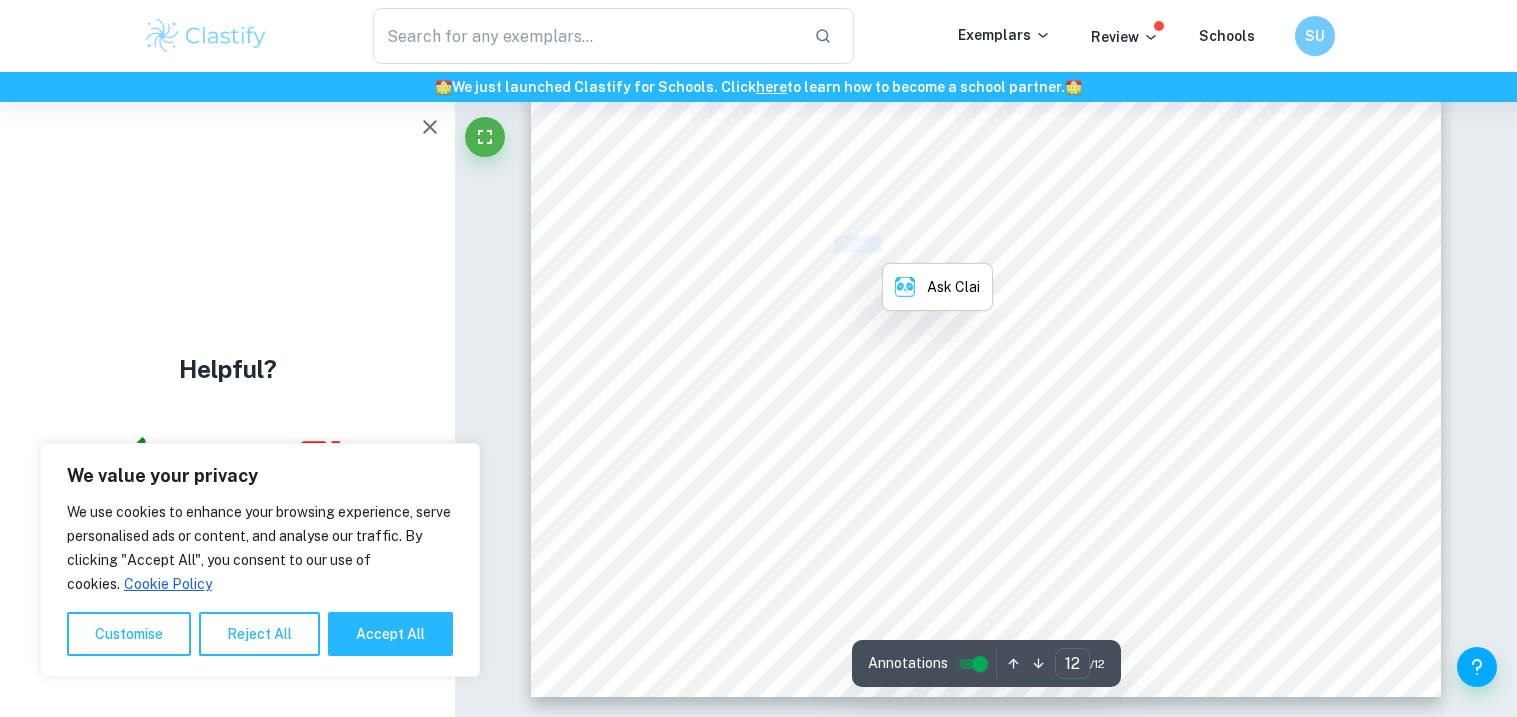 click on "CLEAPSS Student Safety Sheet" at bounding box center (864, 245) 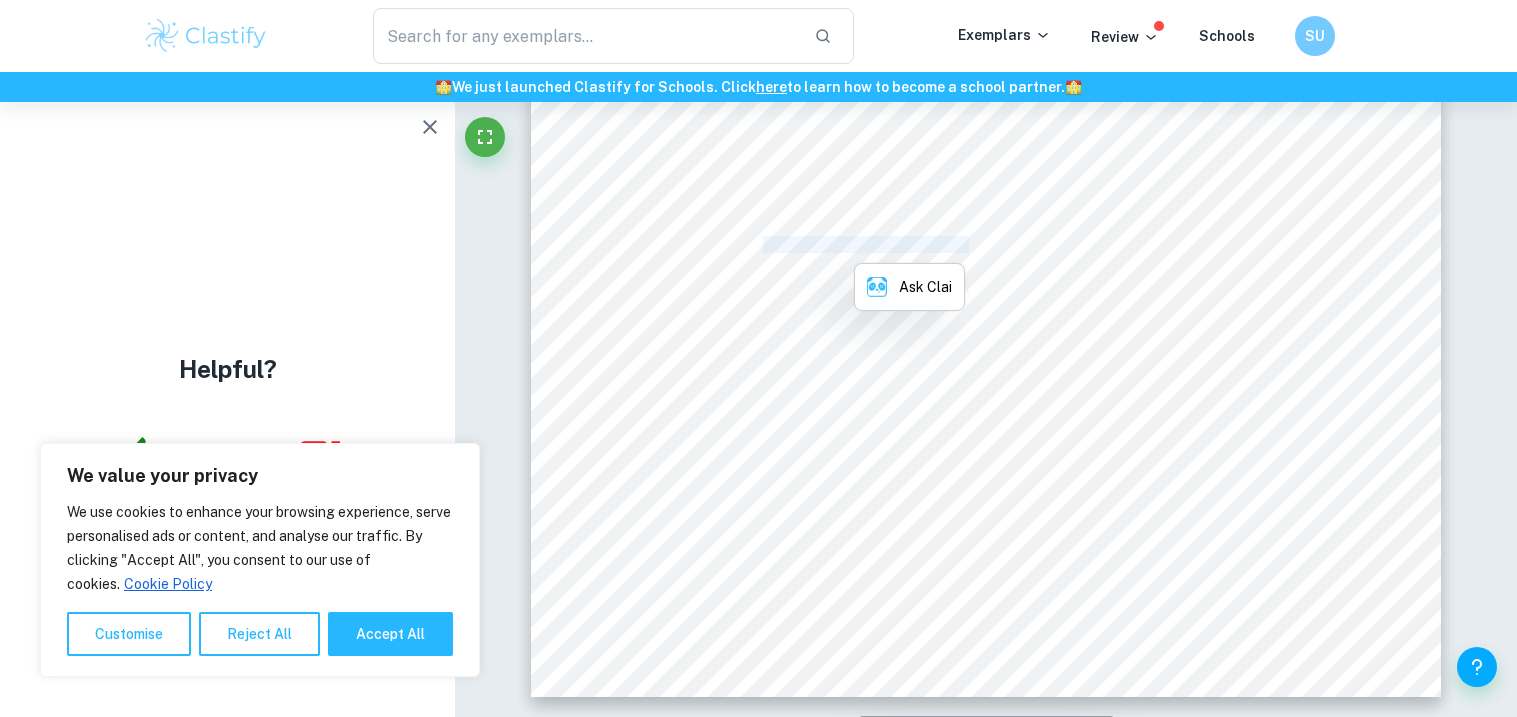 click on "CLEAPSS Student Safety Sheet" at bounding box center (864, 245) 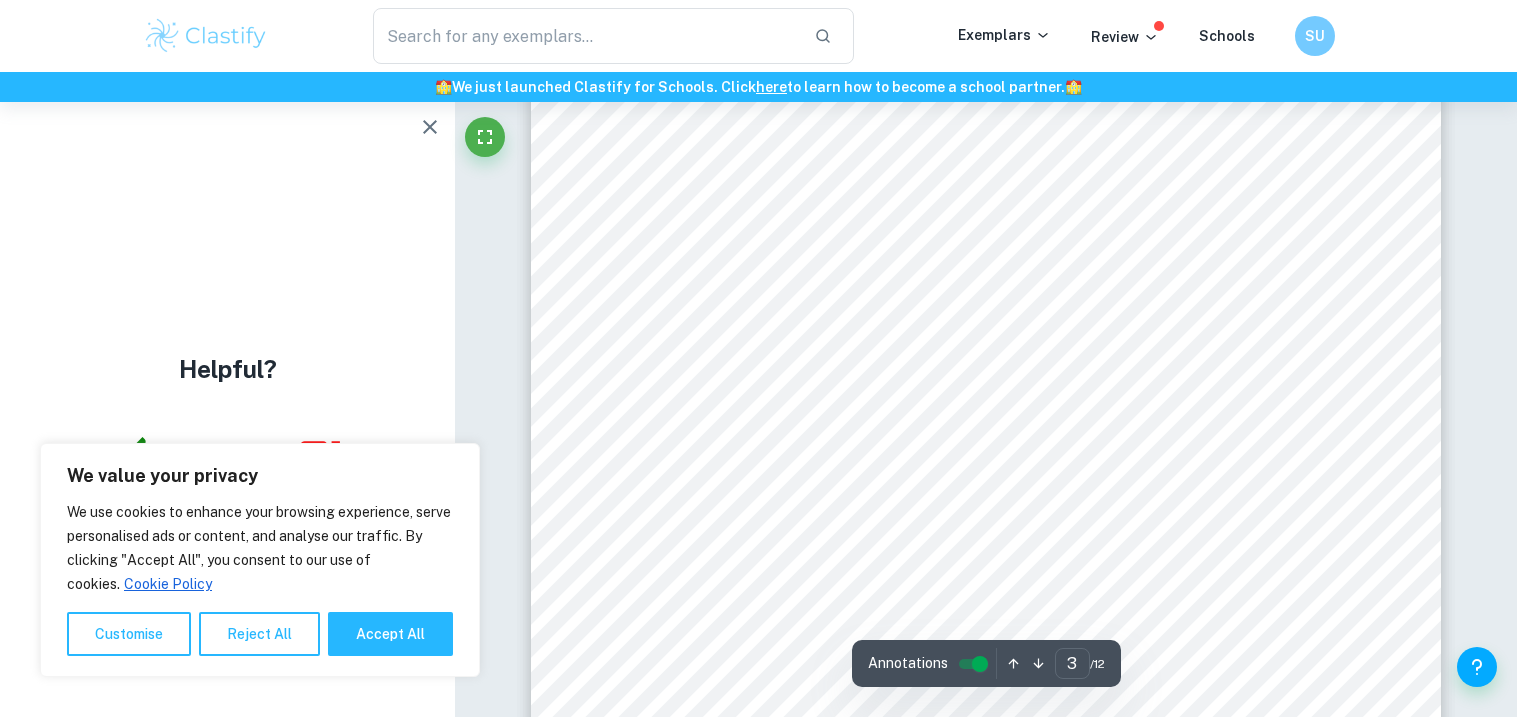 scroll, scrollTop: 3034, scrollLeft: 0, axis: vertical 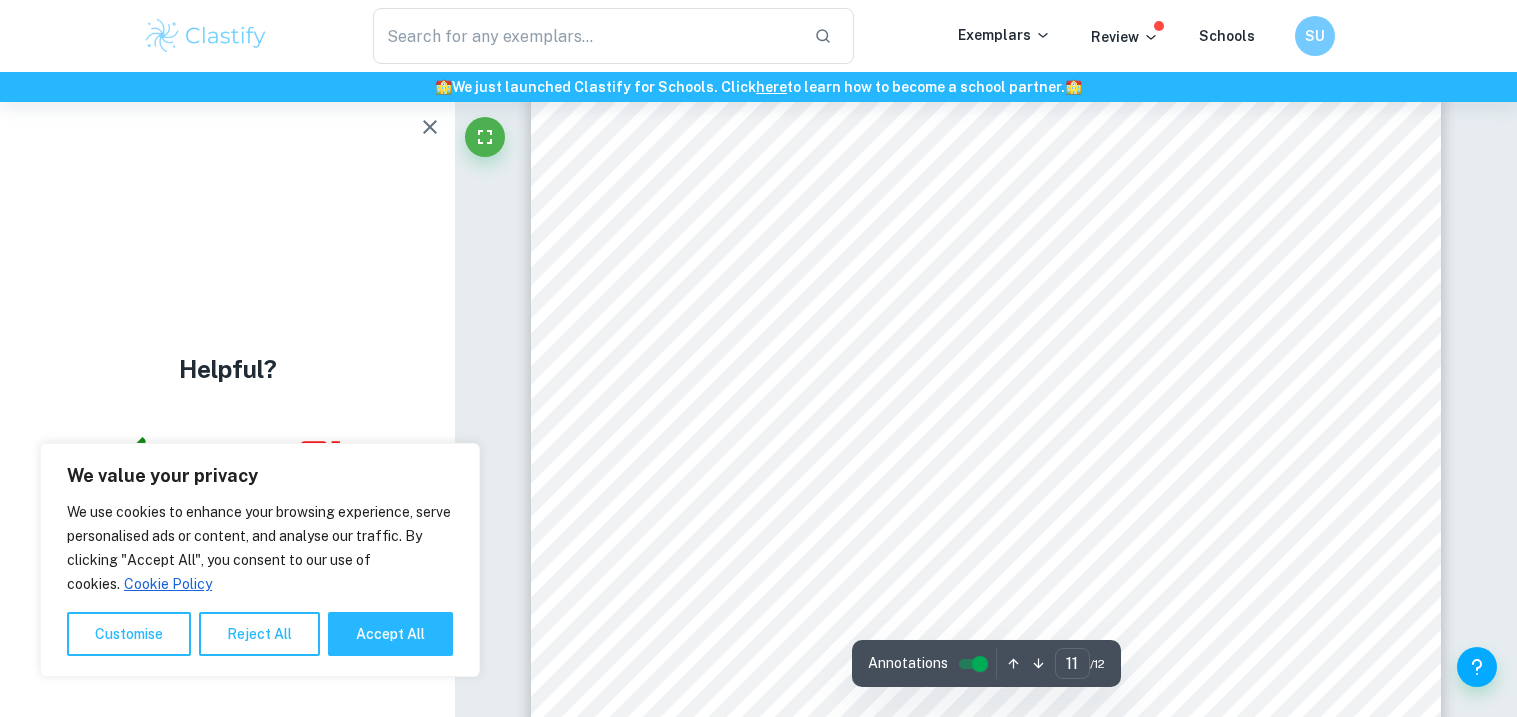 type on "12" 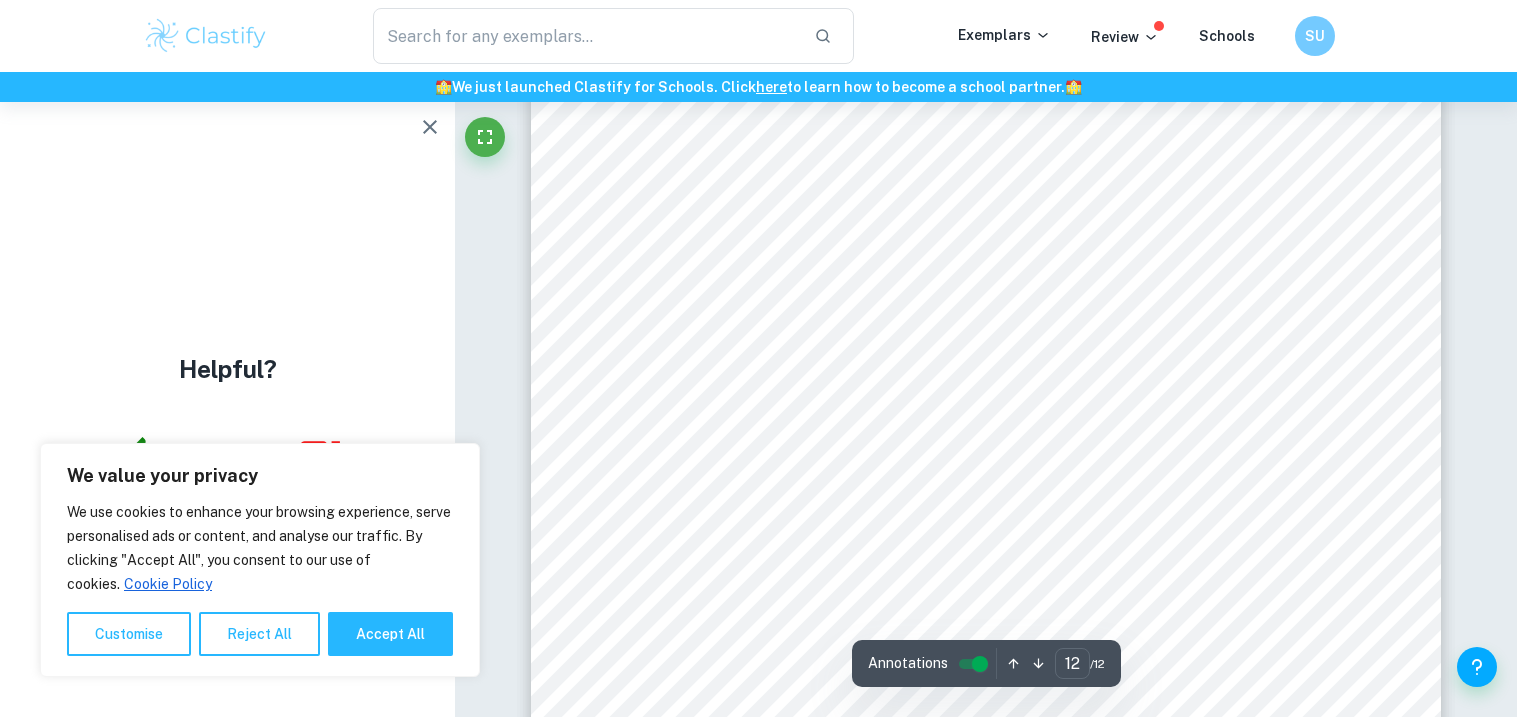 scroll, scrollTop: 13805, scrollLeft: 0, axis: vertical 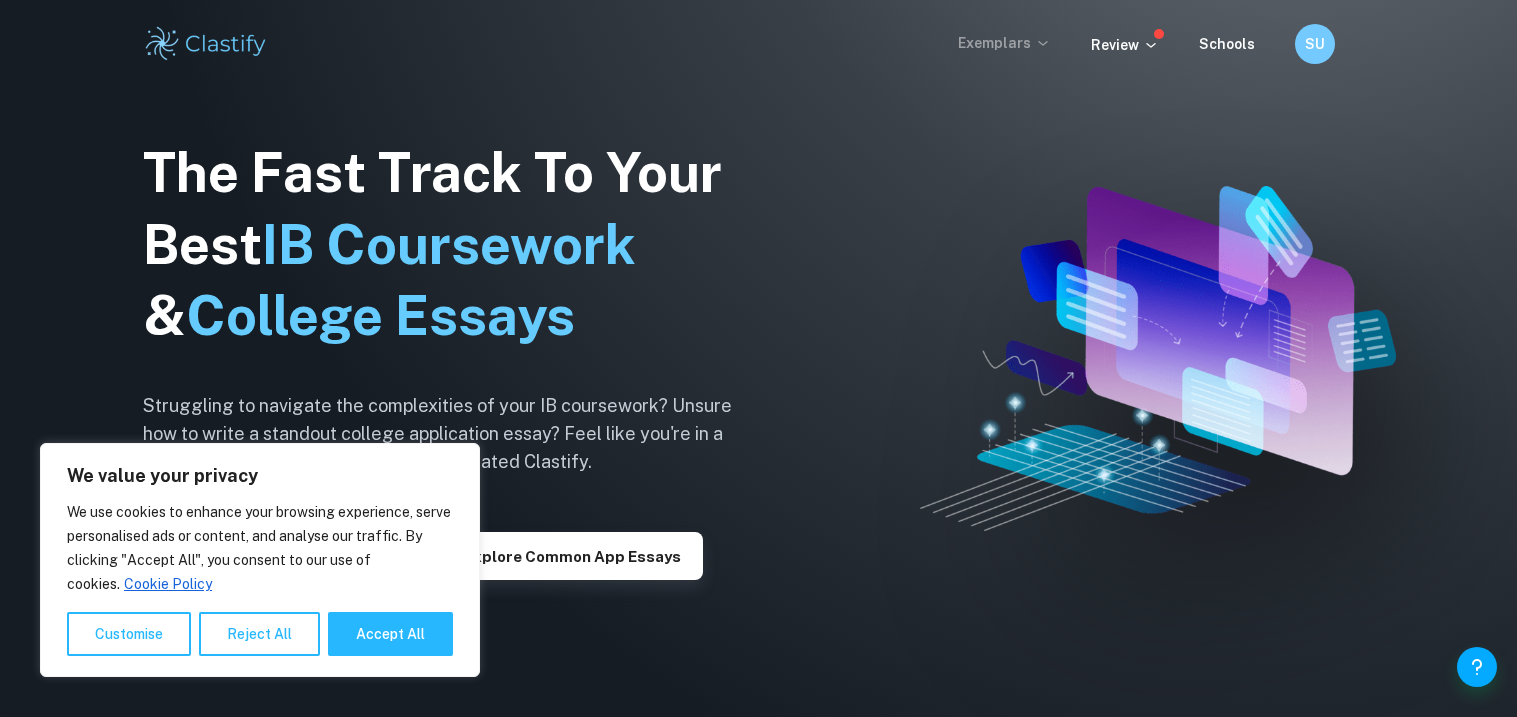 click 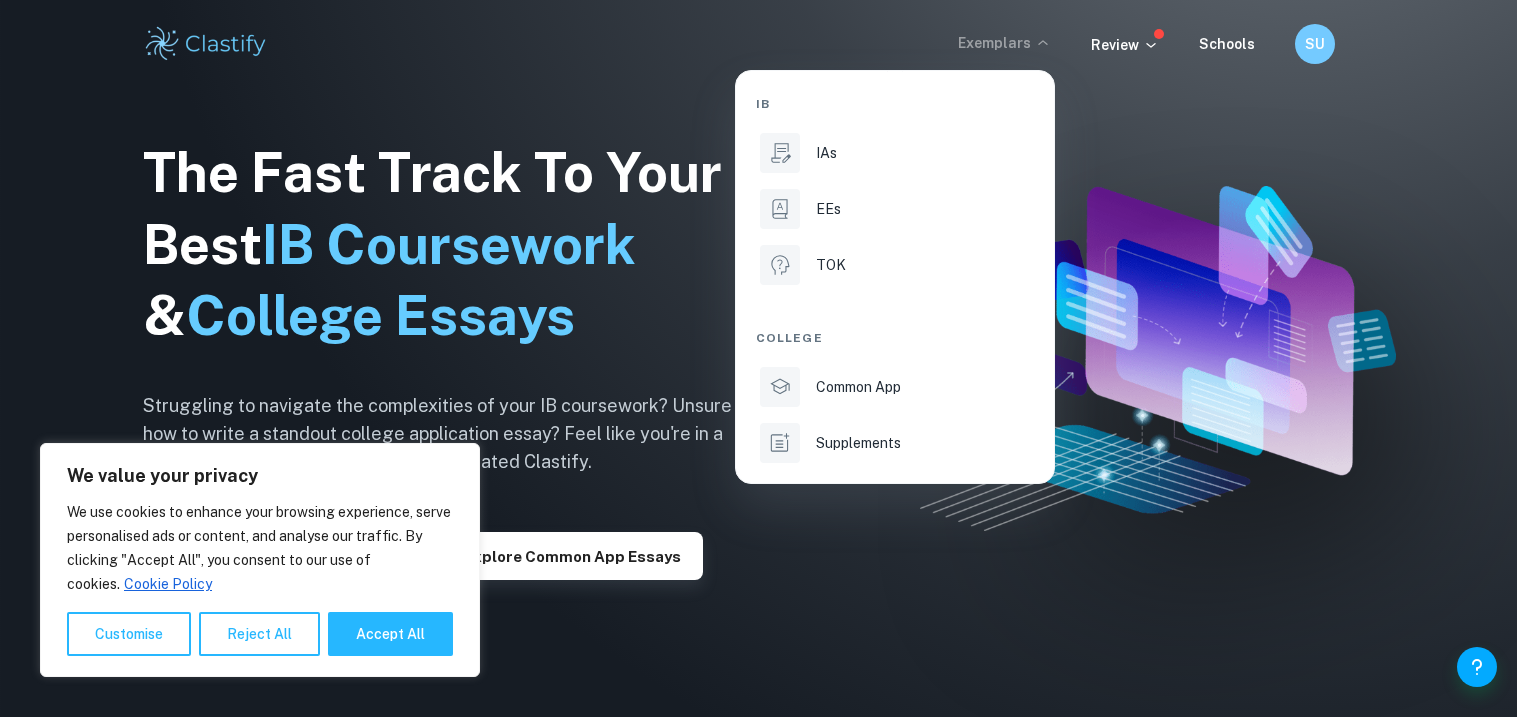 click at bounding box center [758, 358] 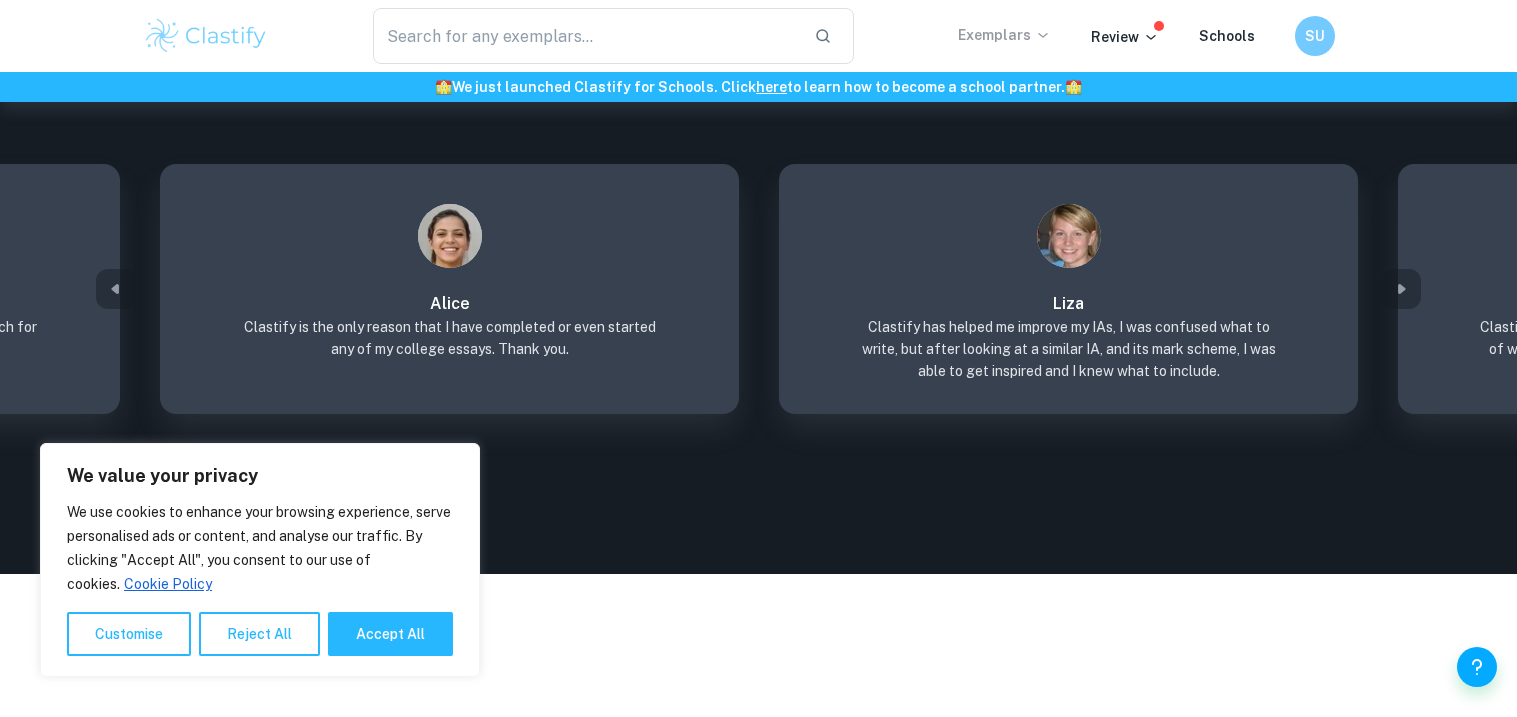 scroll, scrollTop: 3002, scrollLeft: 0, axis: vertical 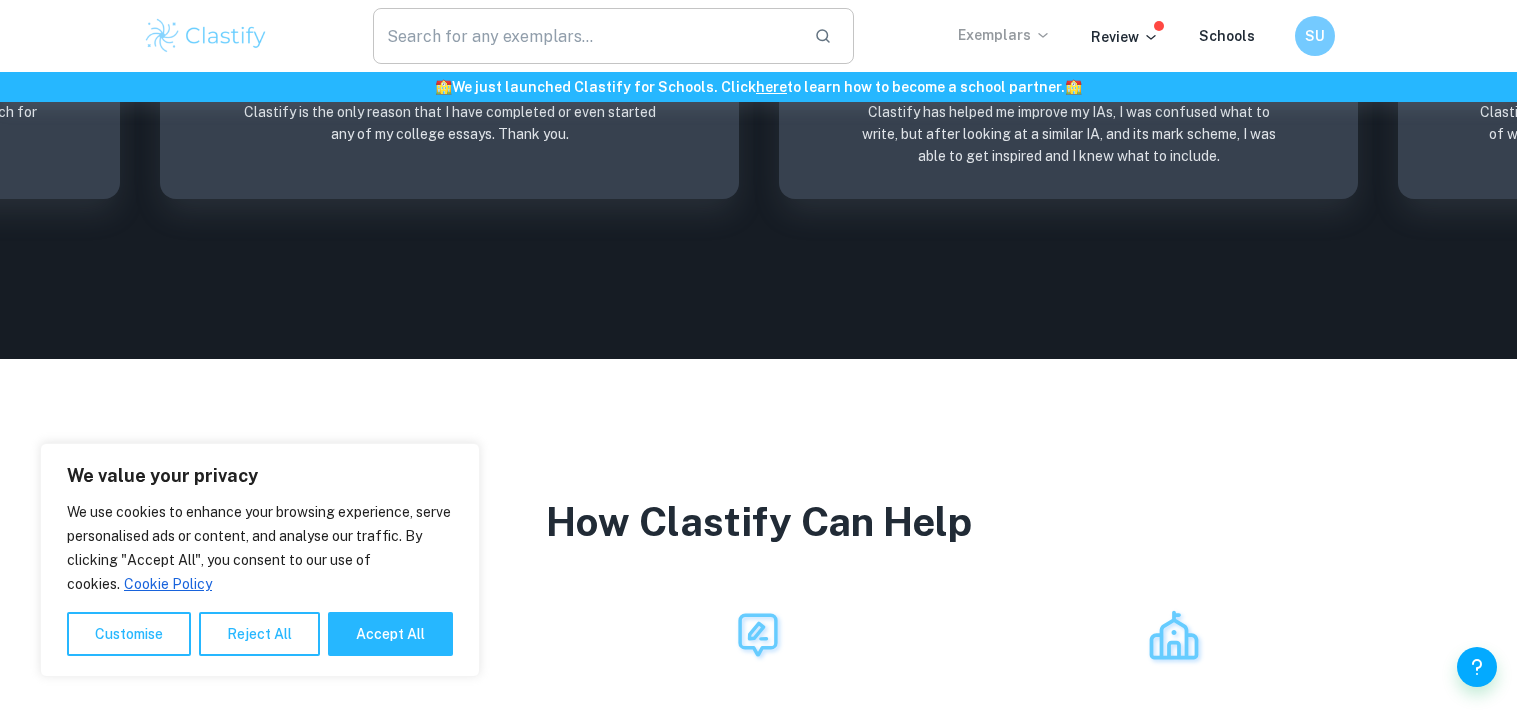 click at bounding box center (586, 36) 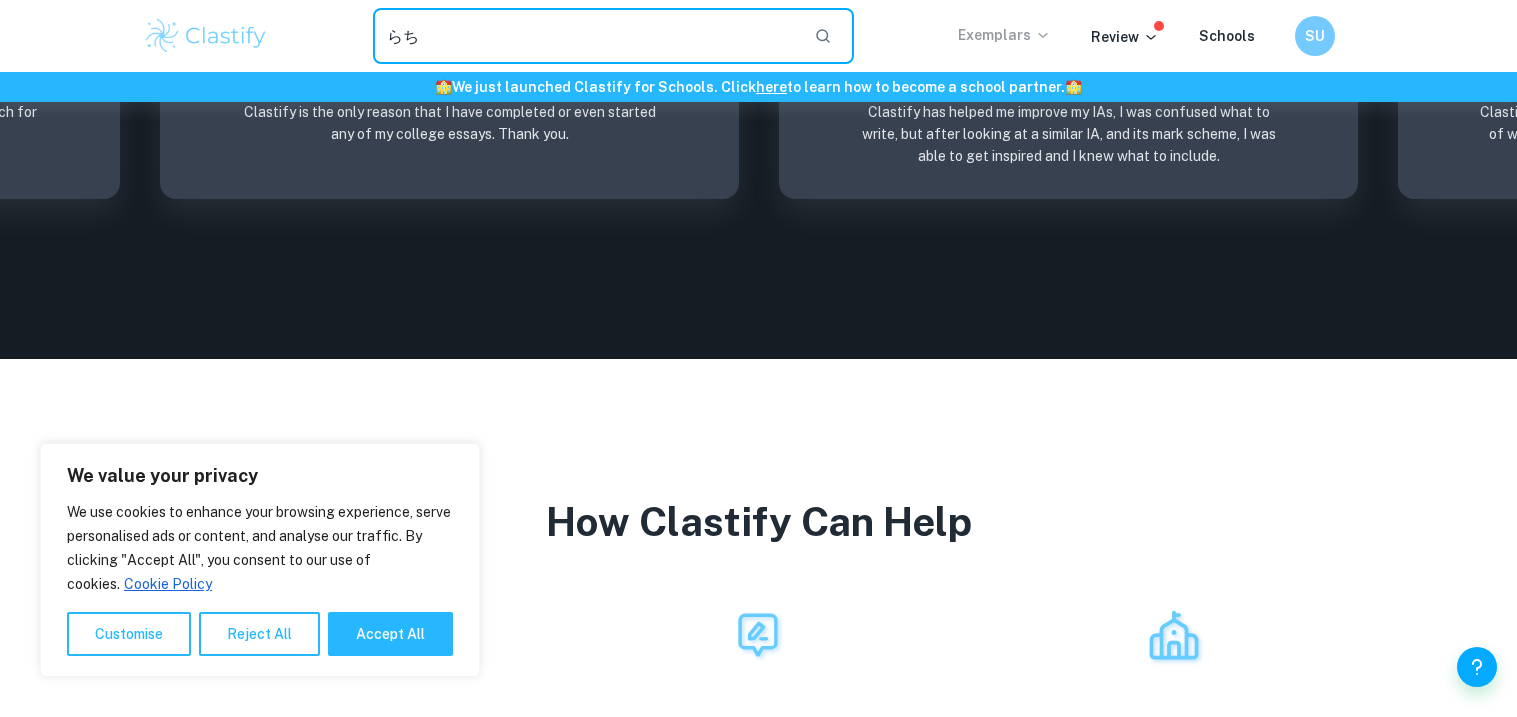 type on "ら" 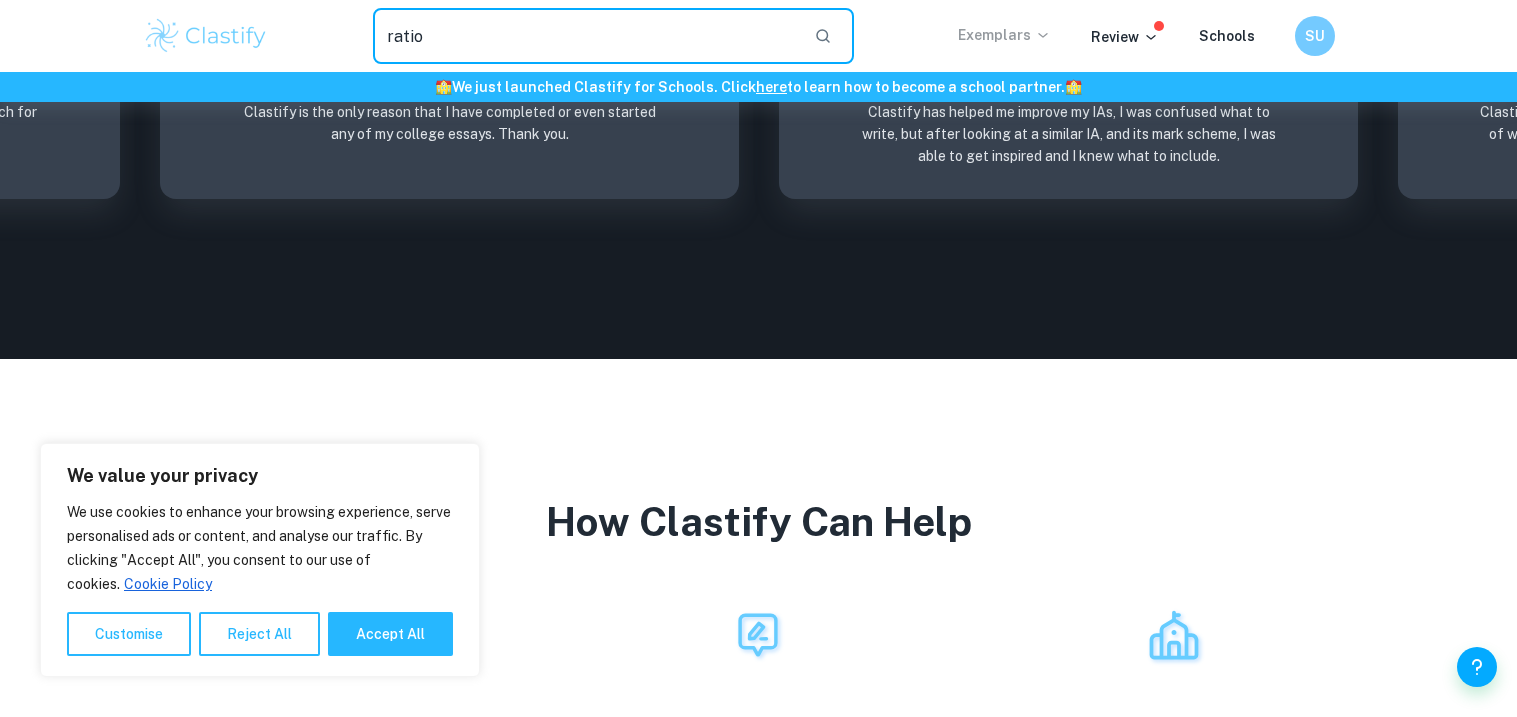 type on "ratio" 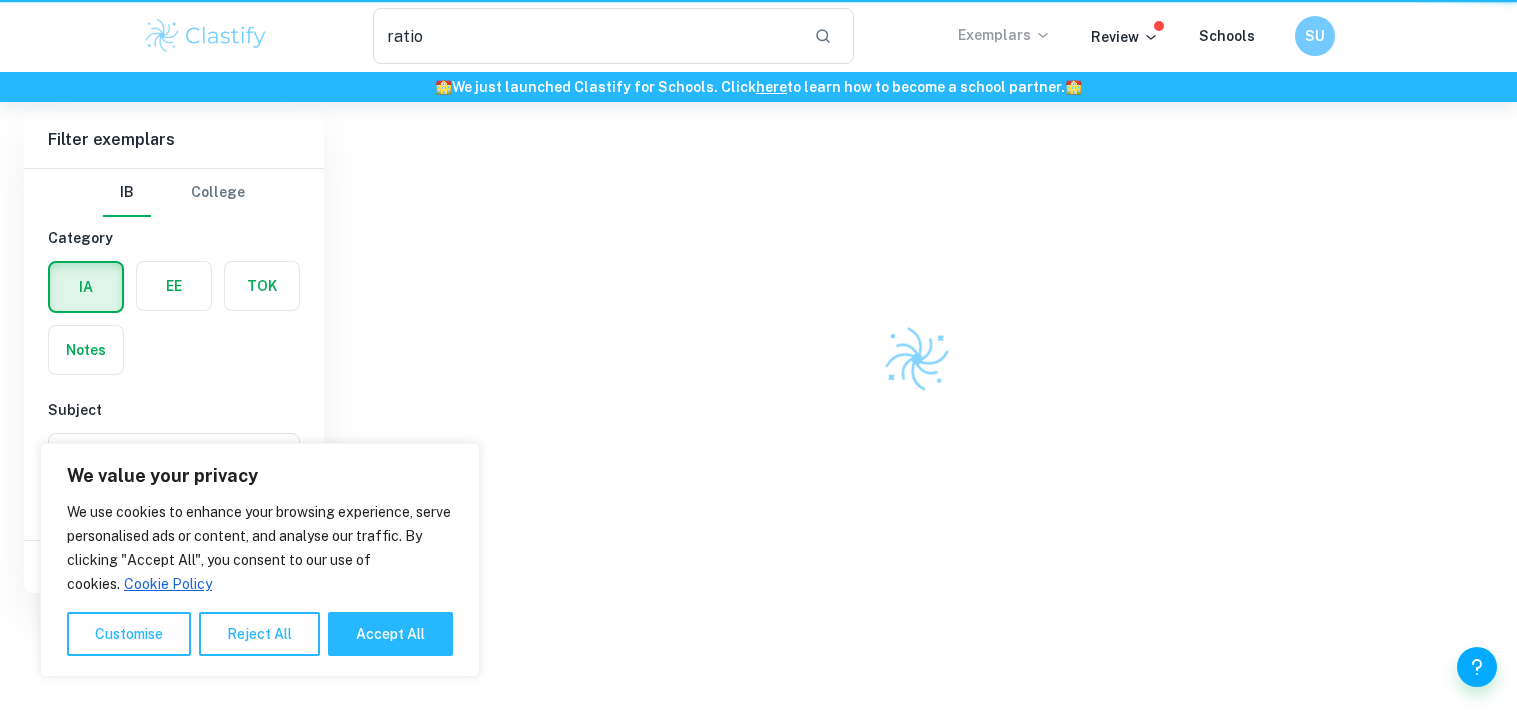 scroll, scrollTop: 0, scrollLeft: 0, axis: both 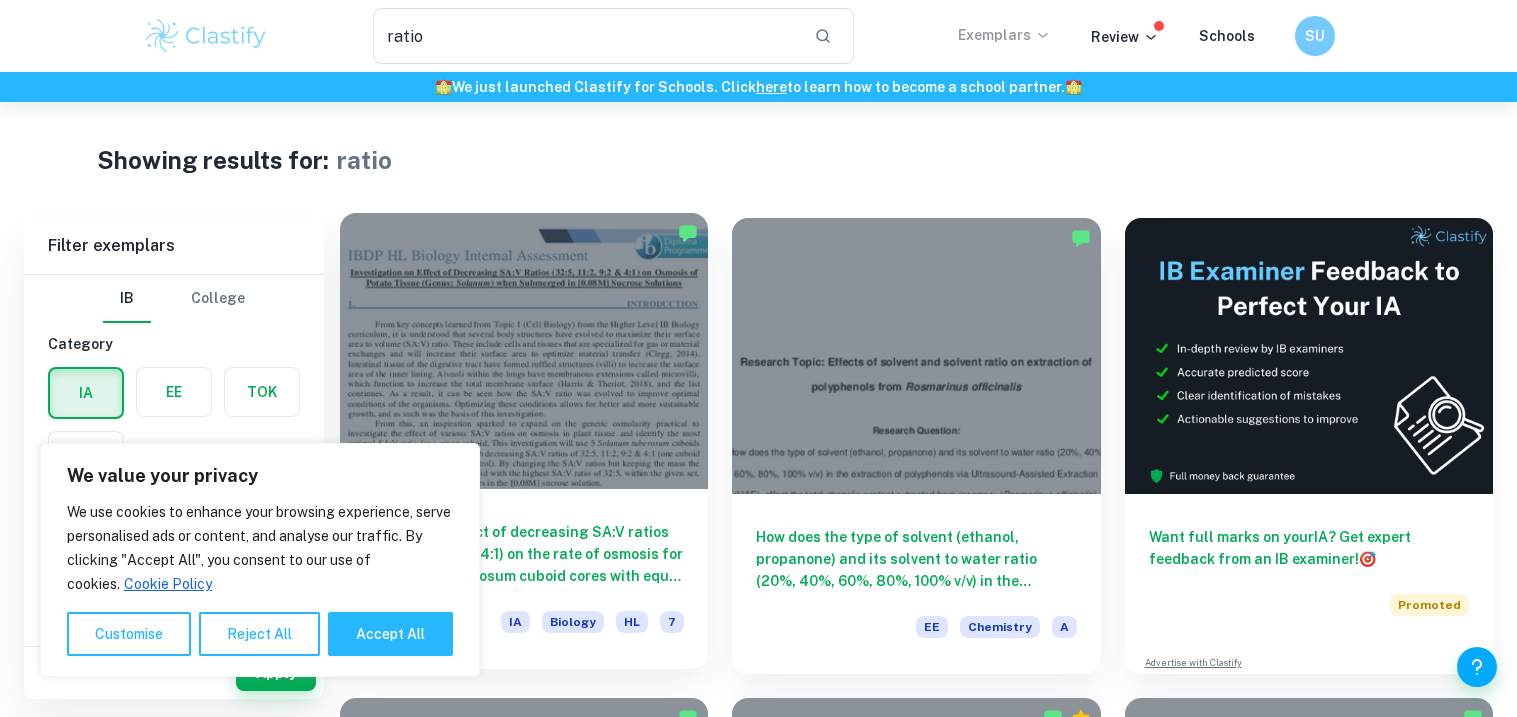 click on "What is the effect of decreasing SA:V ratios (32:5, 11:2, 9:2, & 4:1) on the rate of osmosis for 5 Solanum tuberosum cuboid cores with equal mass (4 cm3 ) when submerged in [0.08M] sucrose (C12H22O11) solutions for 24 hours at room temperature (22℃)? IA Biology HL 7" at bounding box center [524, 579] 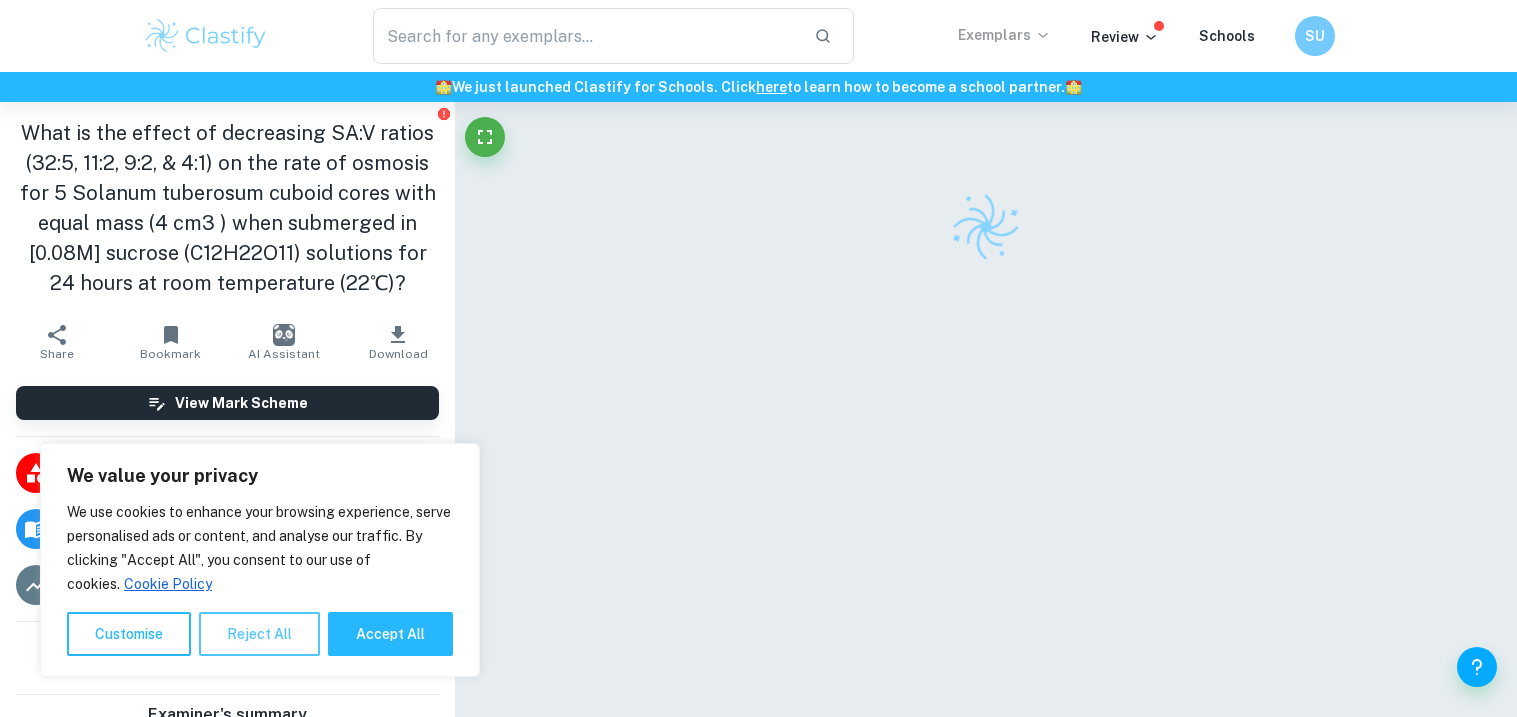 click on "Reject All" at bounding box center [259, 634] 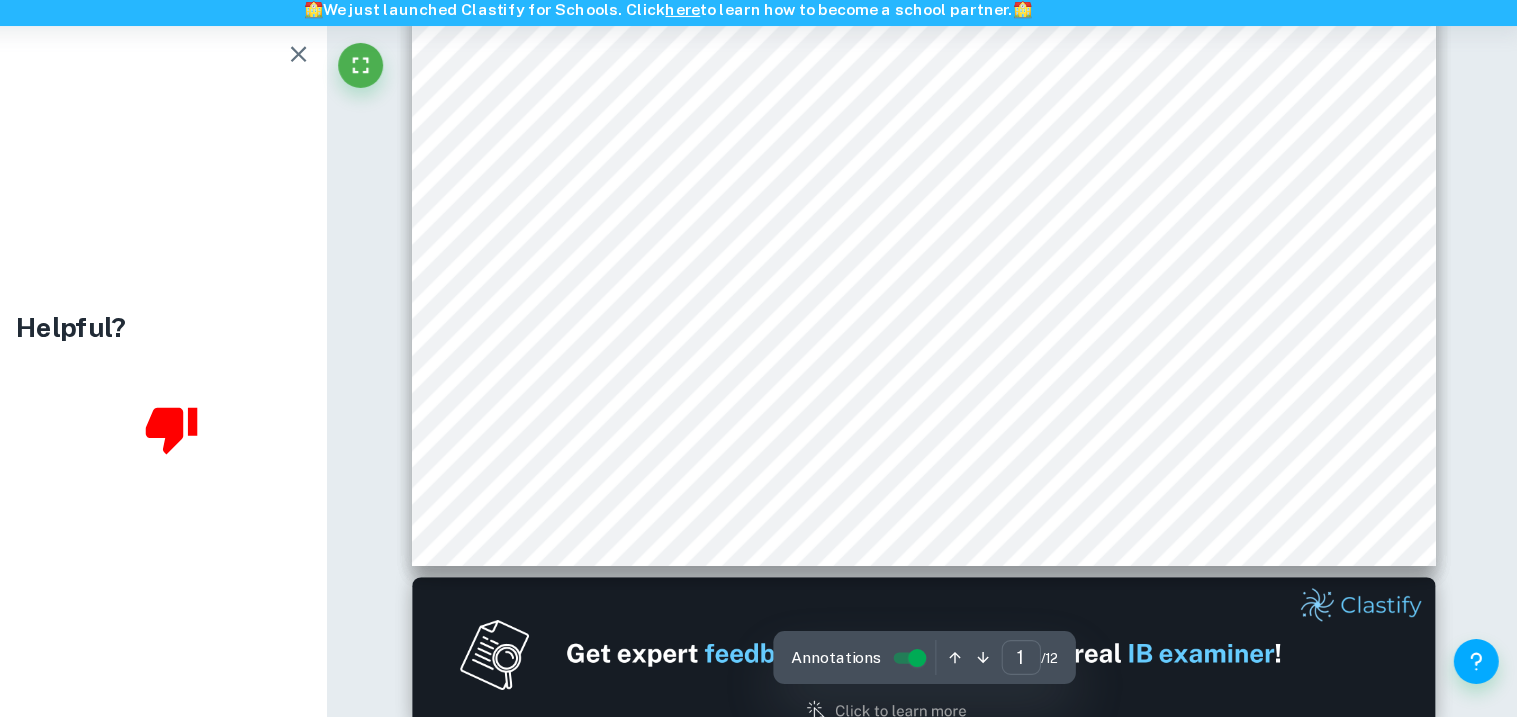 scroll, scrollTop: 727, scrollLeft: 0, axis: vertical 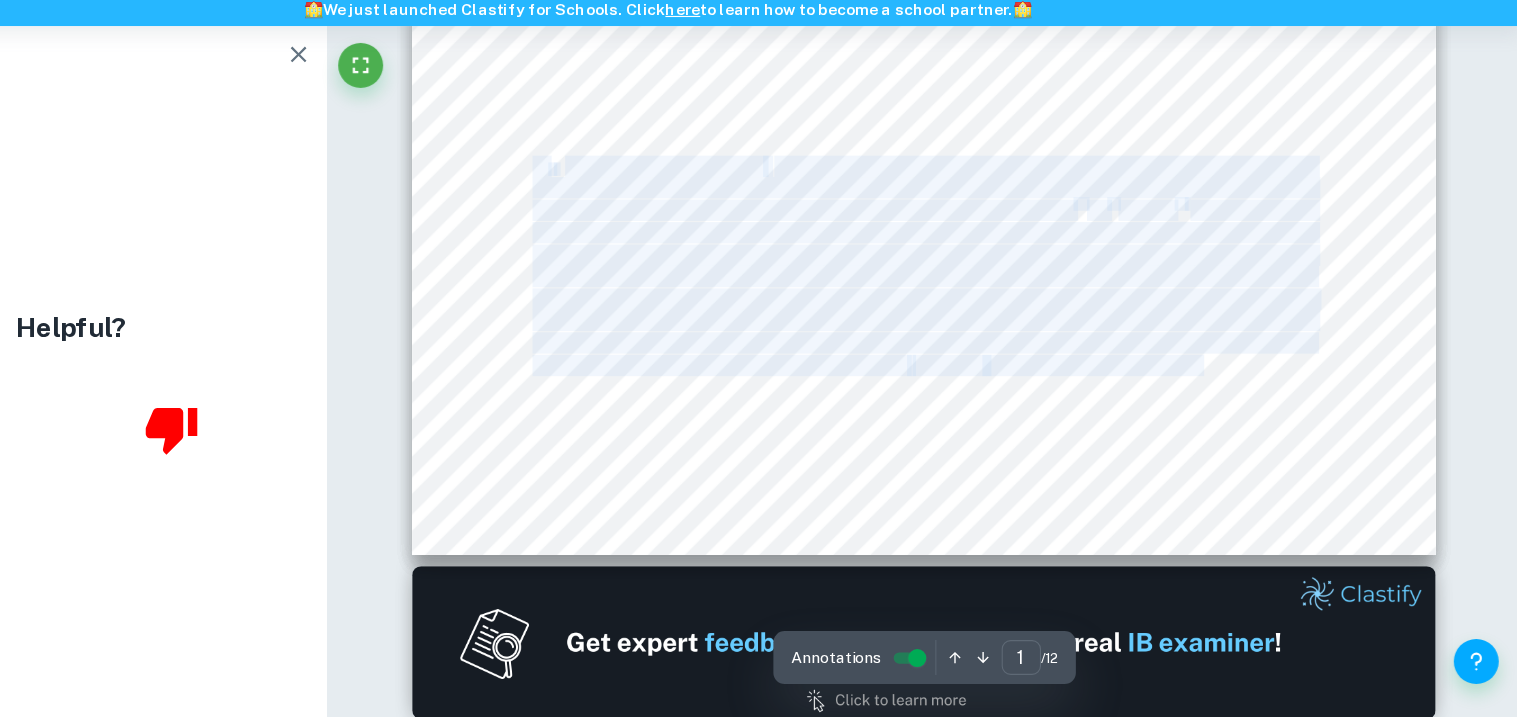drag, startPoint x: 1294, startPoint y: 405, endPoint x: 641, endPoint y: 229, distance: 676.3024 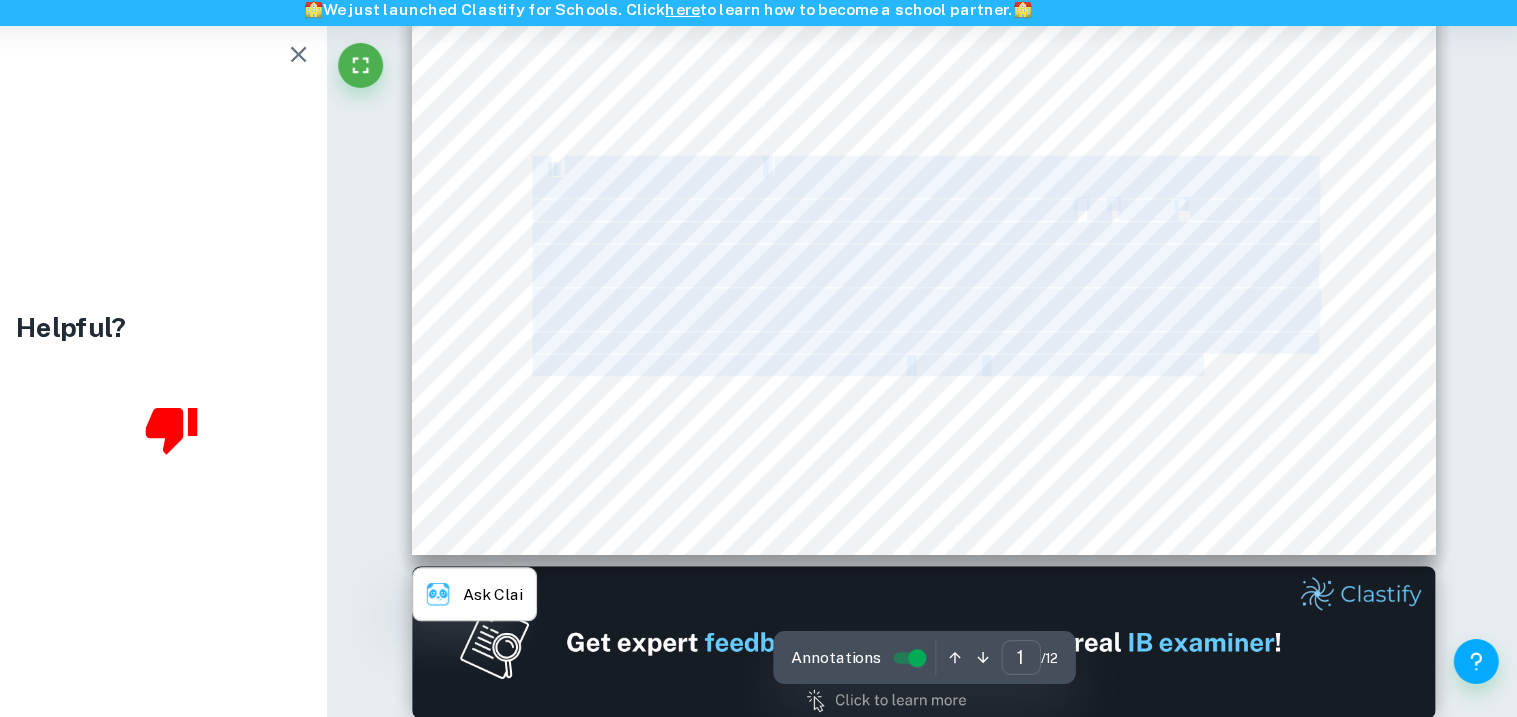 copy on "H 1 Alternative Hypothesis: If the potato cuboid with 32:5 surface area to volume ratio is submerged in the [0.08M] sucrose solution for 24 hours, then it will gain the most mass. Following this, the cuboids with the 11:2, 9:2, and 4:1 ratio should gain the 2nd, 3rd, and 4th least amount of mass, respectively. Such a hypothesis has been constructed based upon the manner in which the tissue samples would behave in the hypotonic solution (this is substantiated in section 2.4.5.0). As the cell grows and increases in size, an important difference develops between the surface area available for exchange and the volume of the cytoplasm in which the chemical reactions o f life occur. The volume increases faster than the surface area; the SA:V ratio falls (Clegg, 2014). Therefore, the hypothesis should stand as with the cuboid with the highest SA:V ratio of 32:5 should gain the most mass, even though all the Solanum cuboids are the same mass." 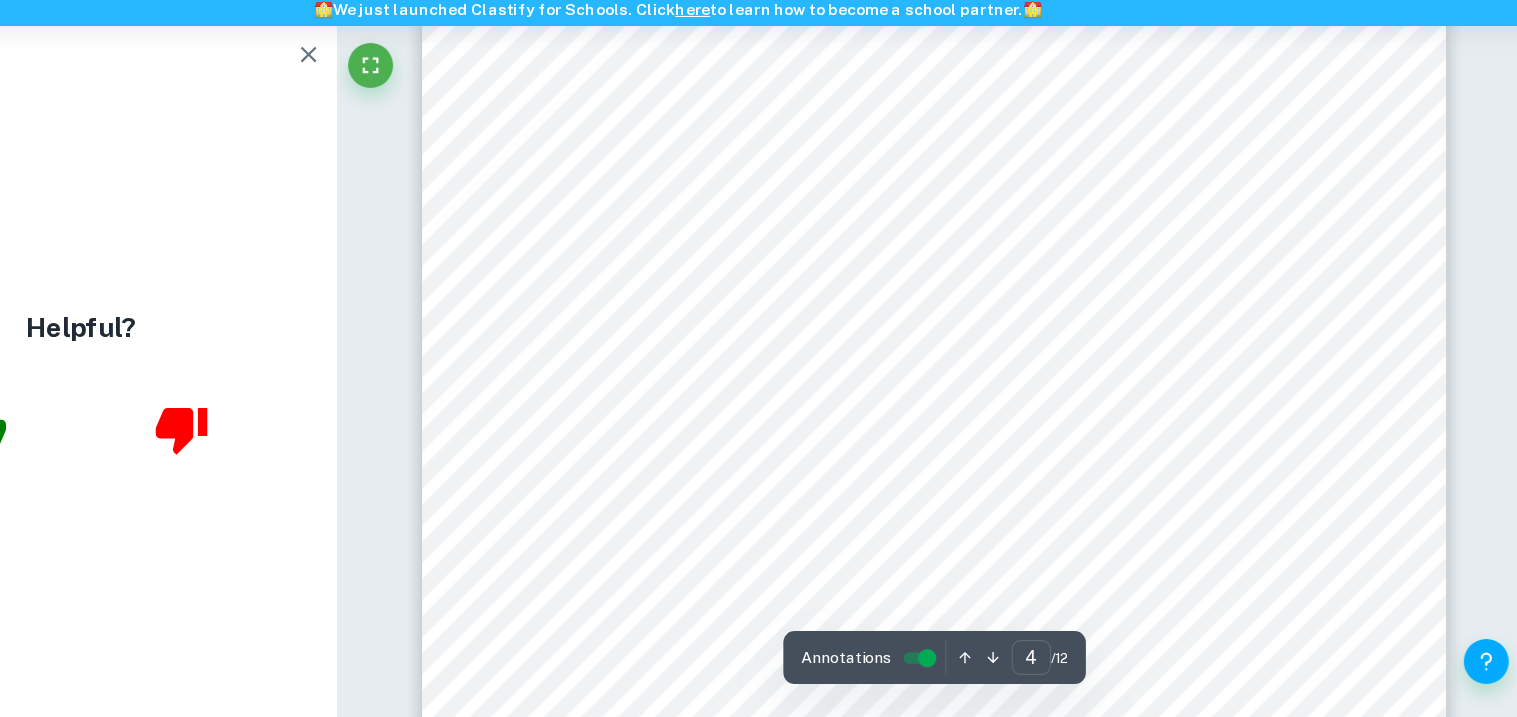 scroll, scrollTop: 3915, scrollLeft: 0, axis: vertical 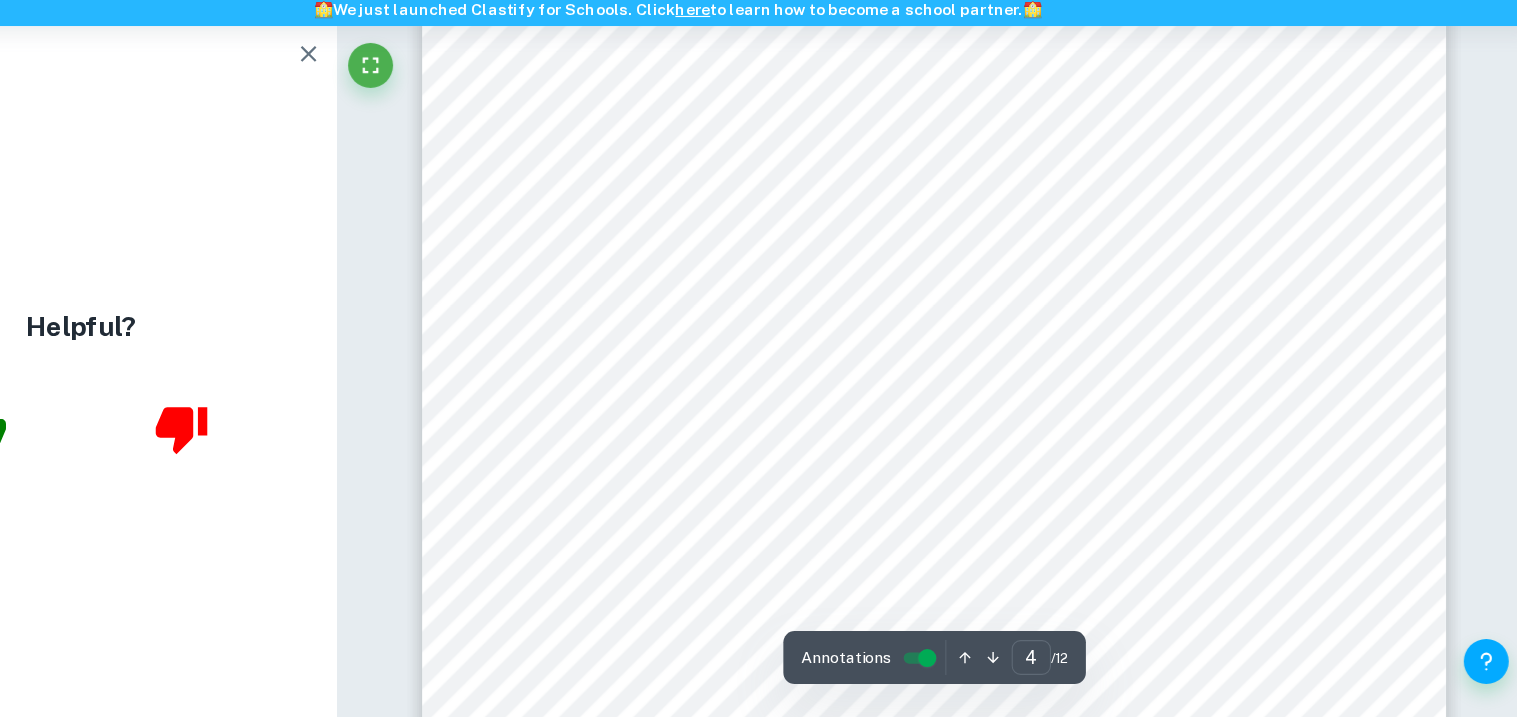 click on "4 Plant cell tissue samples were used because they have rigid cell walls that will not lyse and die during the experiment when placed in the [0.08M] solutions. Tubers (in this case, Russet potatoes) were used as they are adapted for storage and have large cells with more intracellular space than other plant tissues. The intracellular space allows water to flow between the cells and all cells in the sample can absorb water. Because they are large storage cells, larger volumes of water enter cells, allowing for observable changes in the mass of the Solanum samples (Oparka et al , 2016). It was considered to use other types of plant tissues such as cucumbers and carrots, however they were not as malleable or rigid enough to be sustainable enough for the investigation. 2.4.4.0 Molar Concentration: To create a hypotonic solution, the molar concentration of [0.08M] sucrose solution had to be created. The following formula was used: M = n V , where “ M ” = n ” = number , and “ V ”" at bounding box center [986, 503] 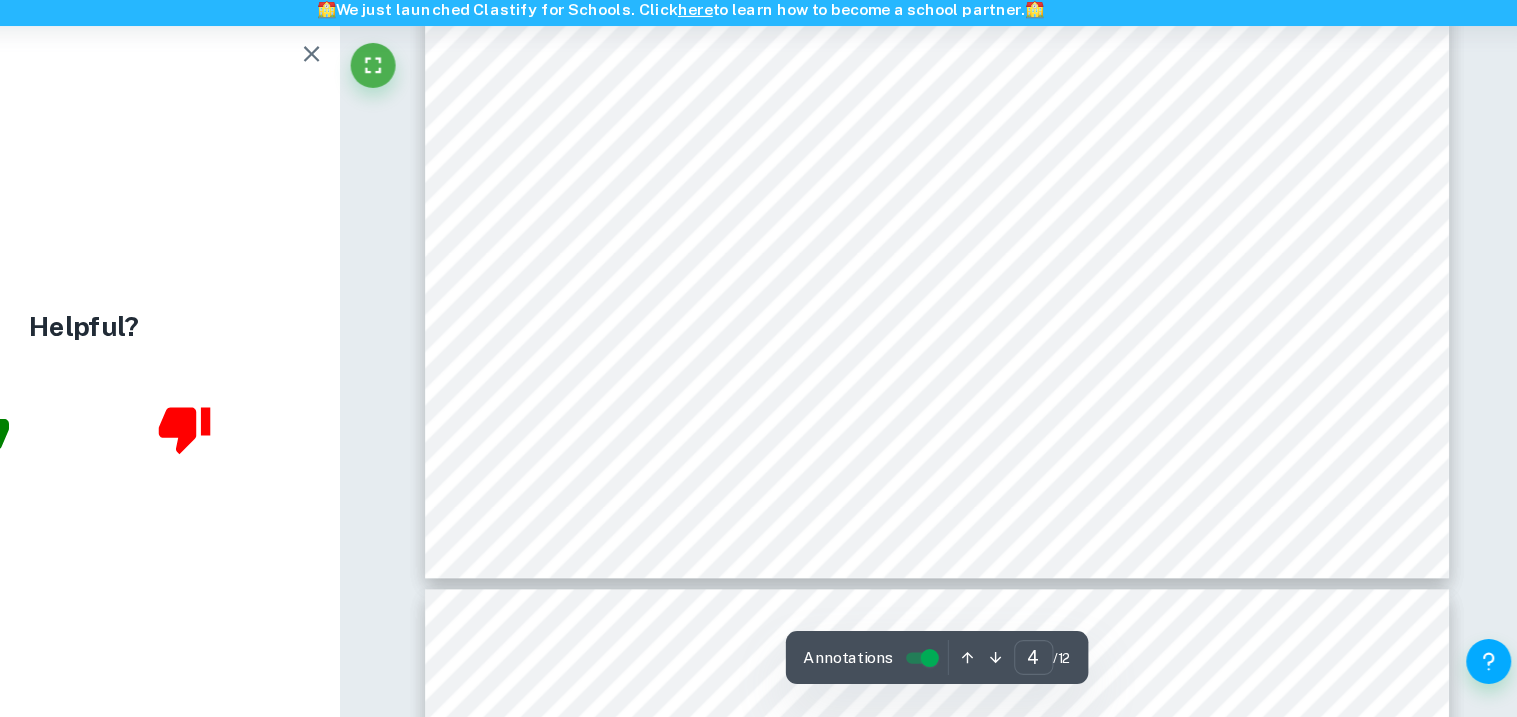 scroll, scrollTop: 4441, scrollLeft: 0, axis: vertical 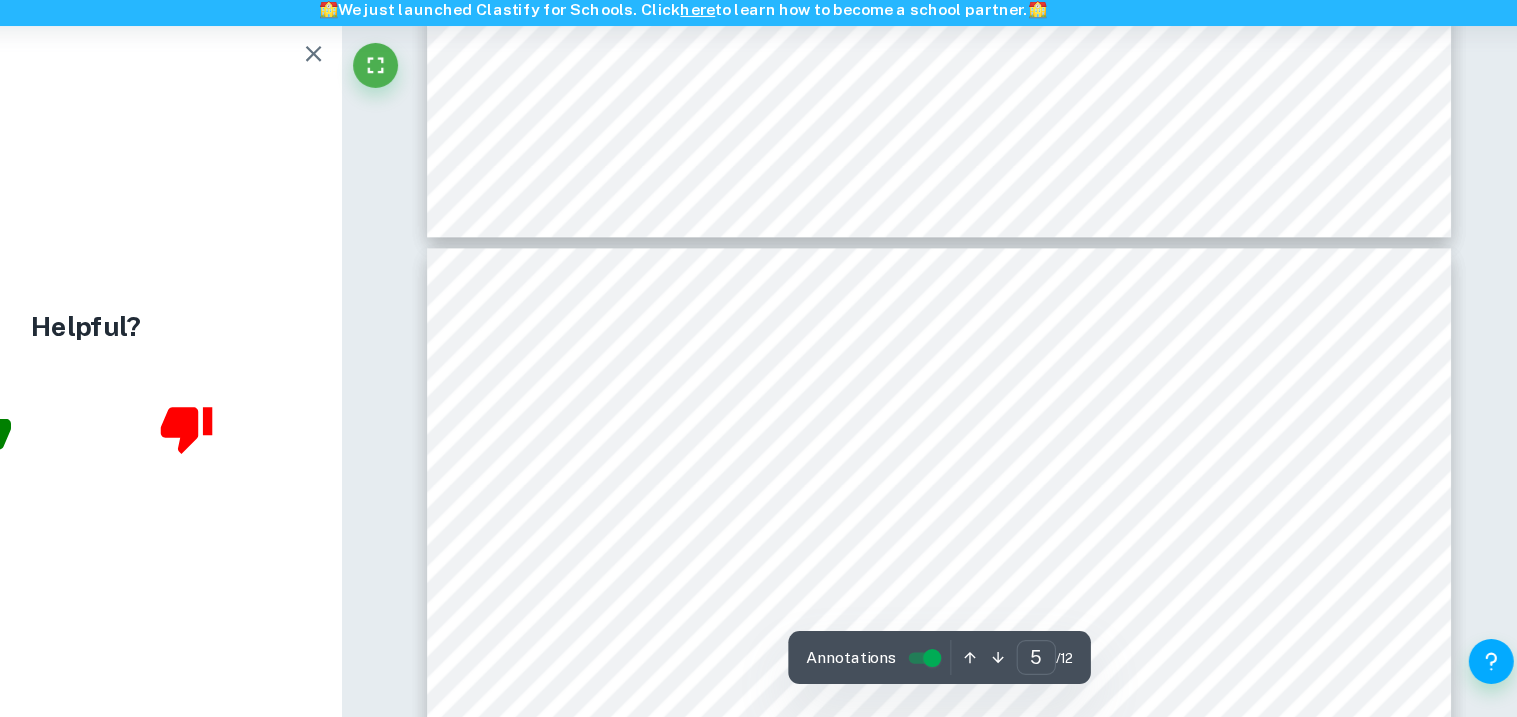 type on "4" 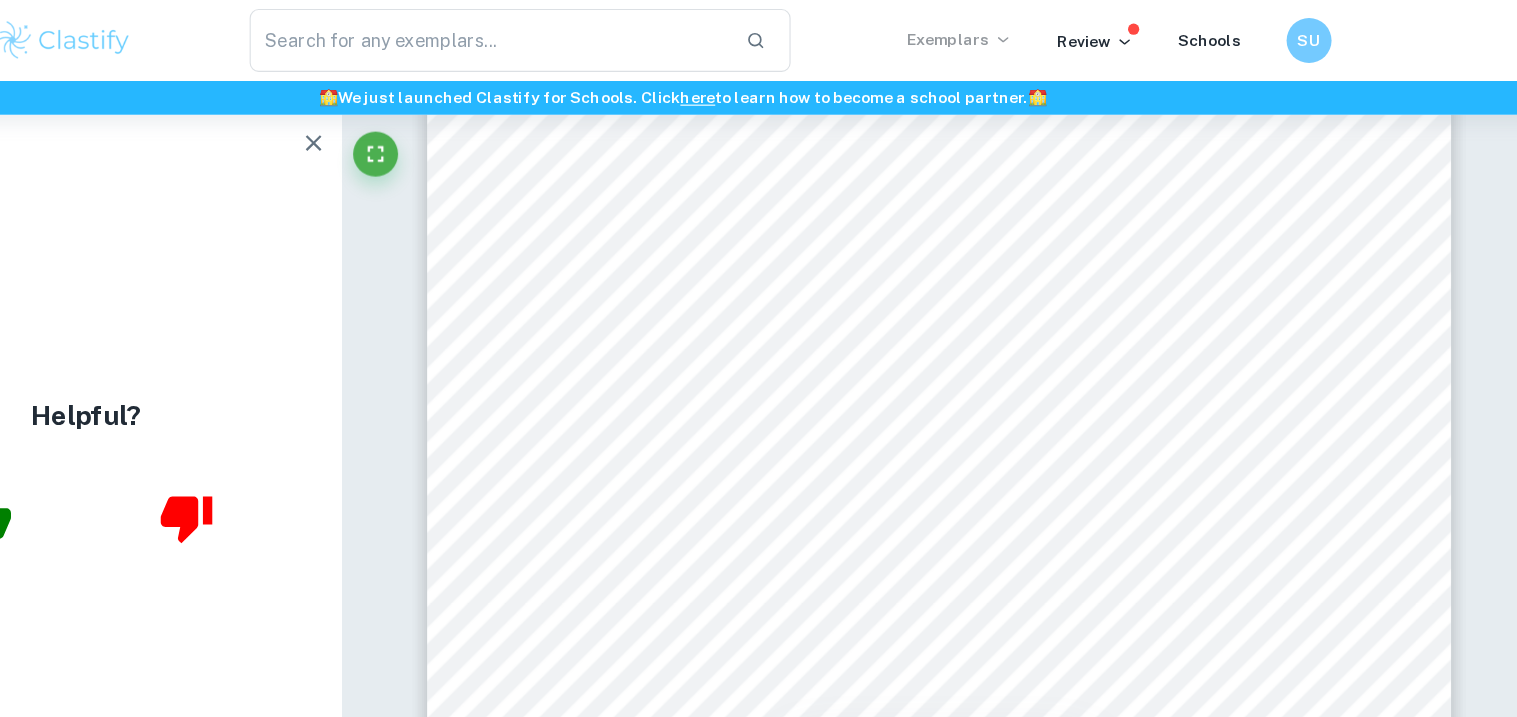 scroll, scrollTop: 4027, scrollLeft: 0, axis: vertical 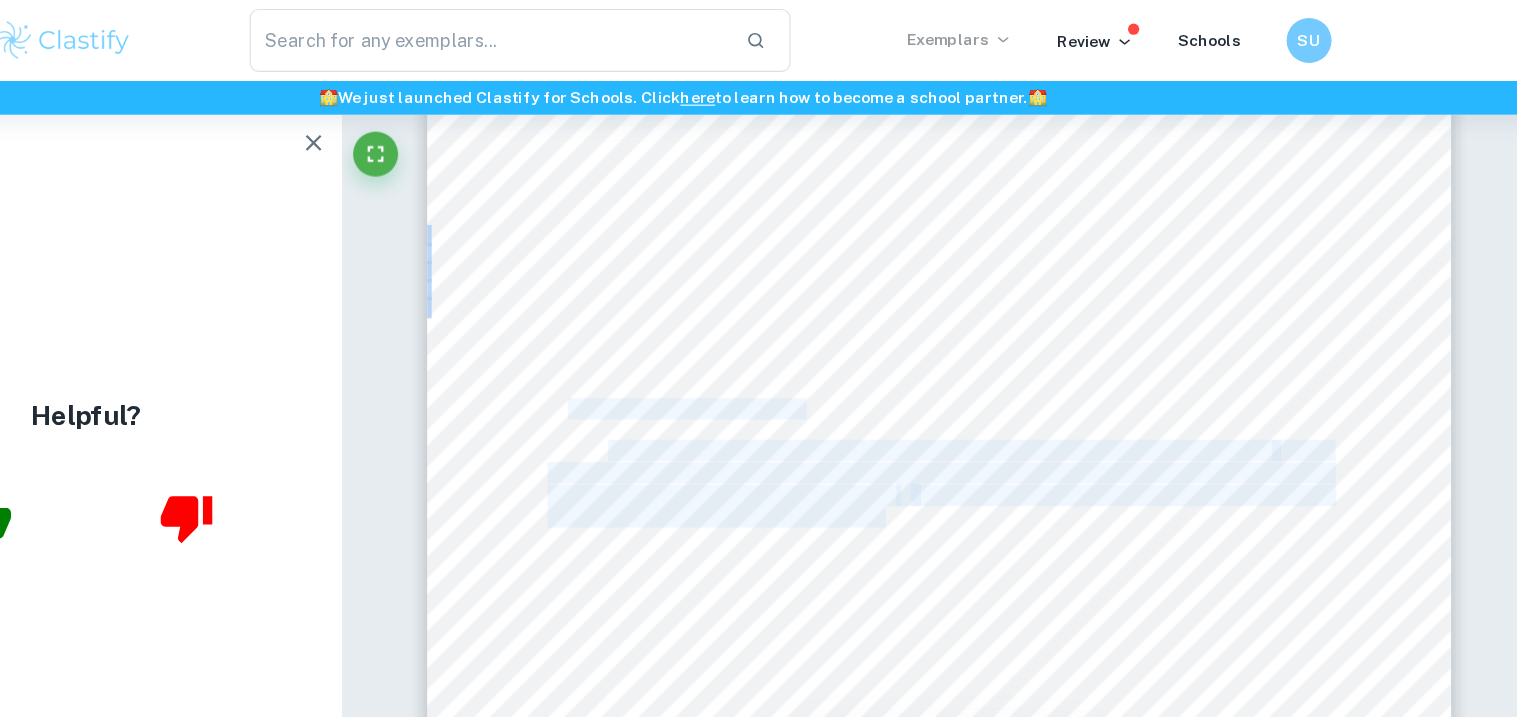 drag, startPoint x: 991, startPoint y: 325, endPoint x: 884, endPoint y: 401, distance: 131.24405 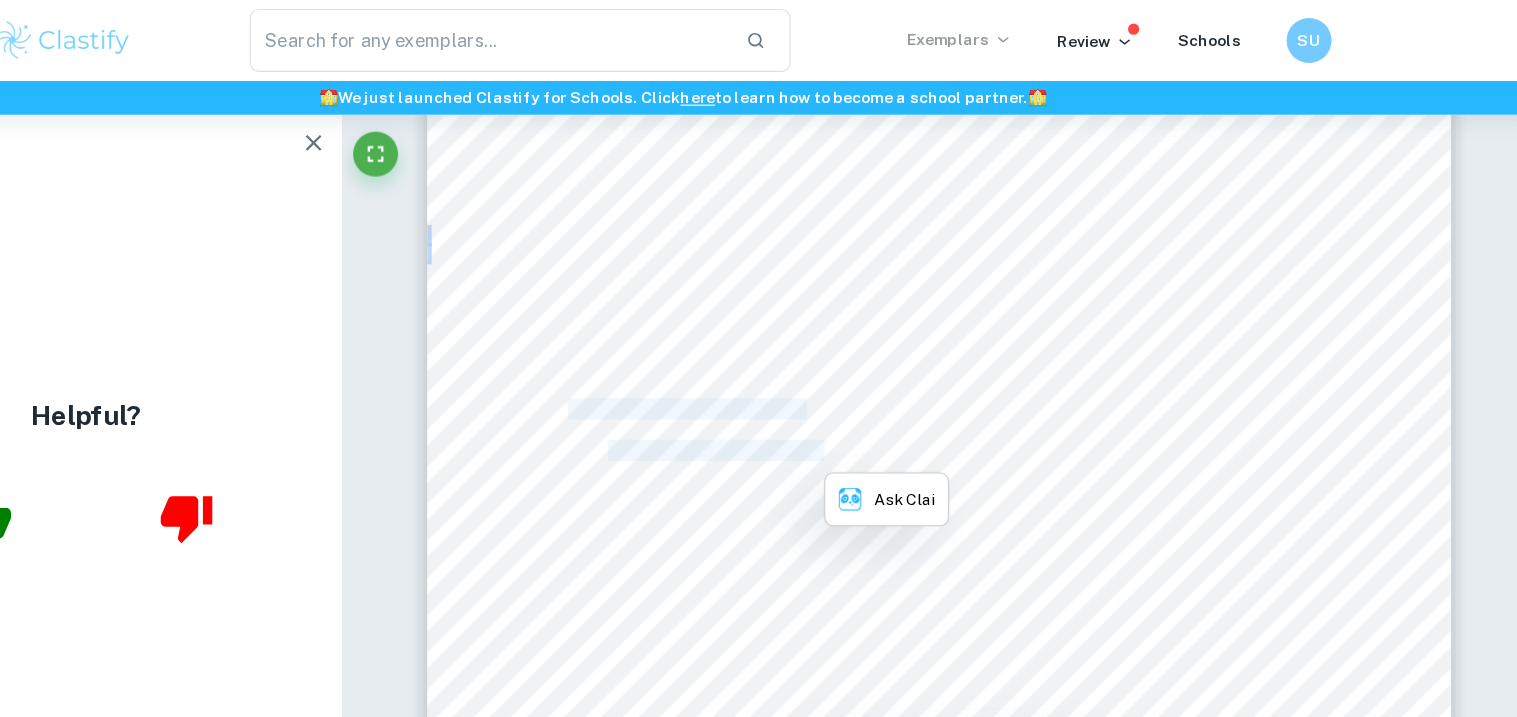 click on "was used. Calculating the number of moles of sucrose:" at bounding box center [1071, 227] 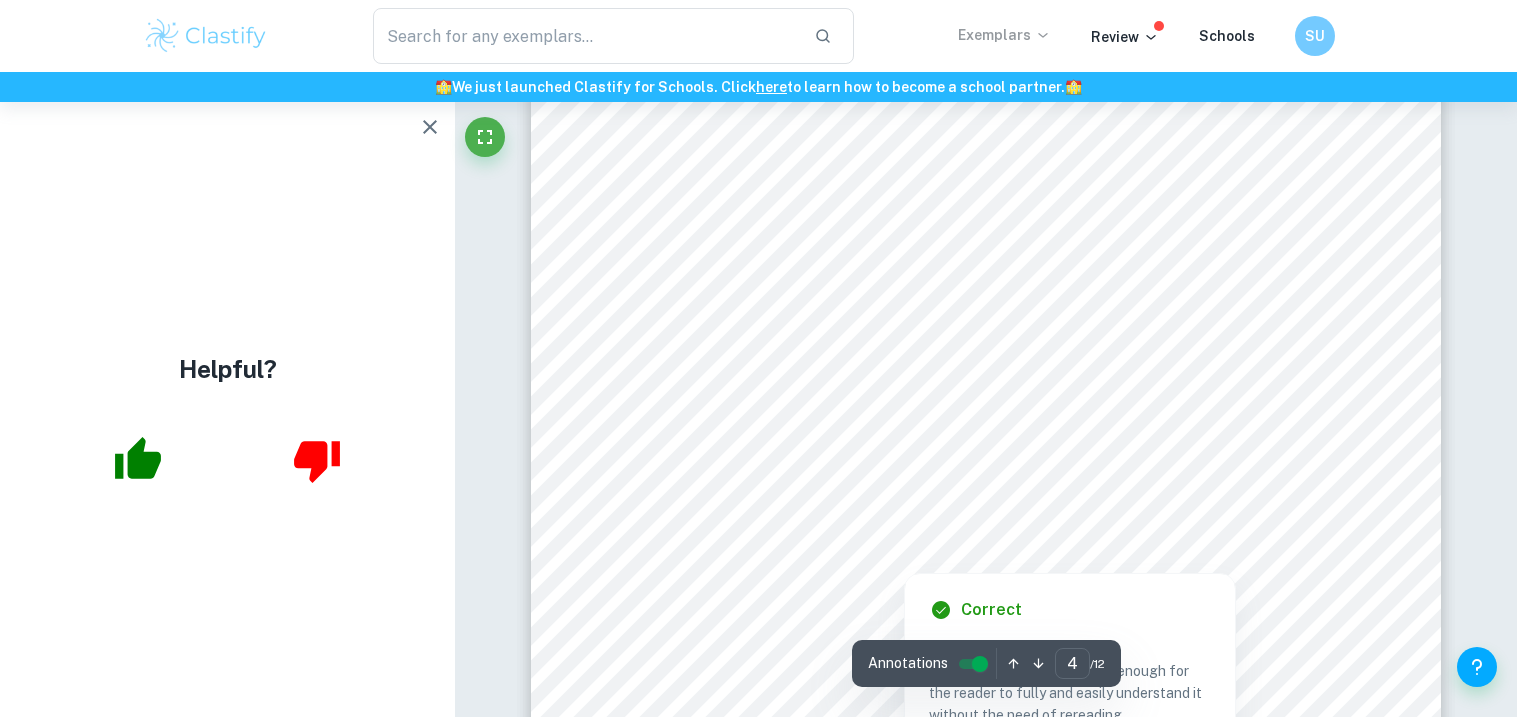 click at bounding box center [980, 664] 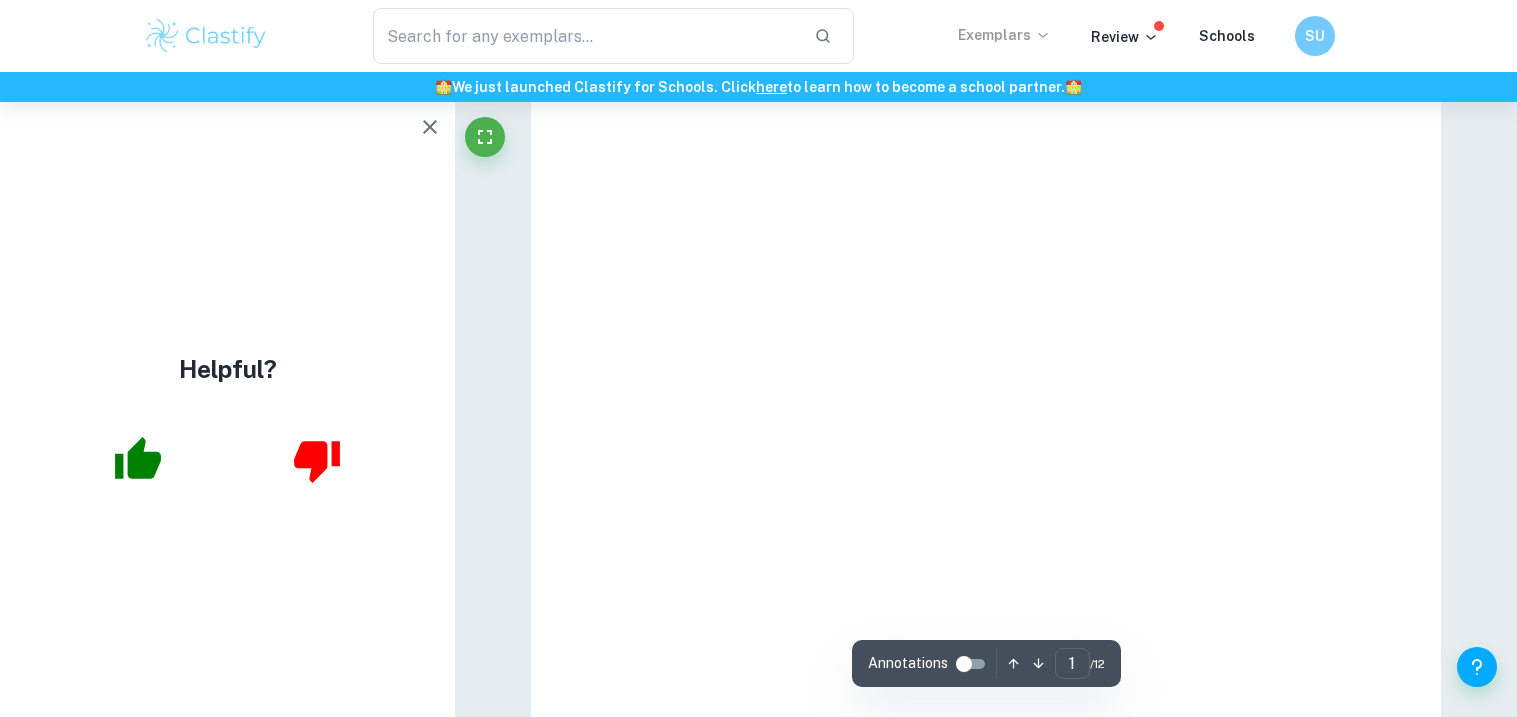 type on "4" 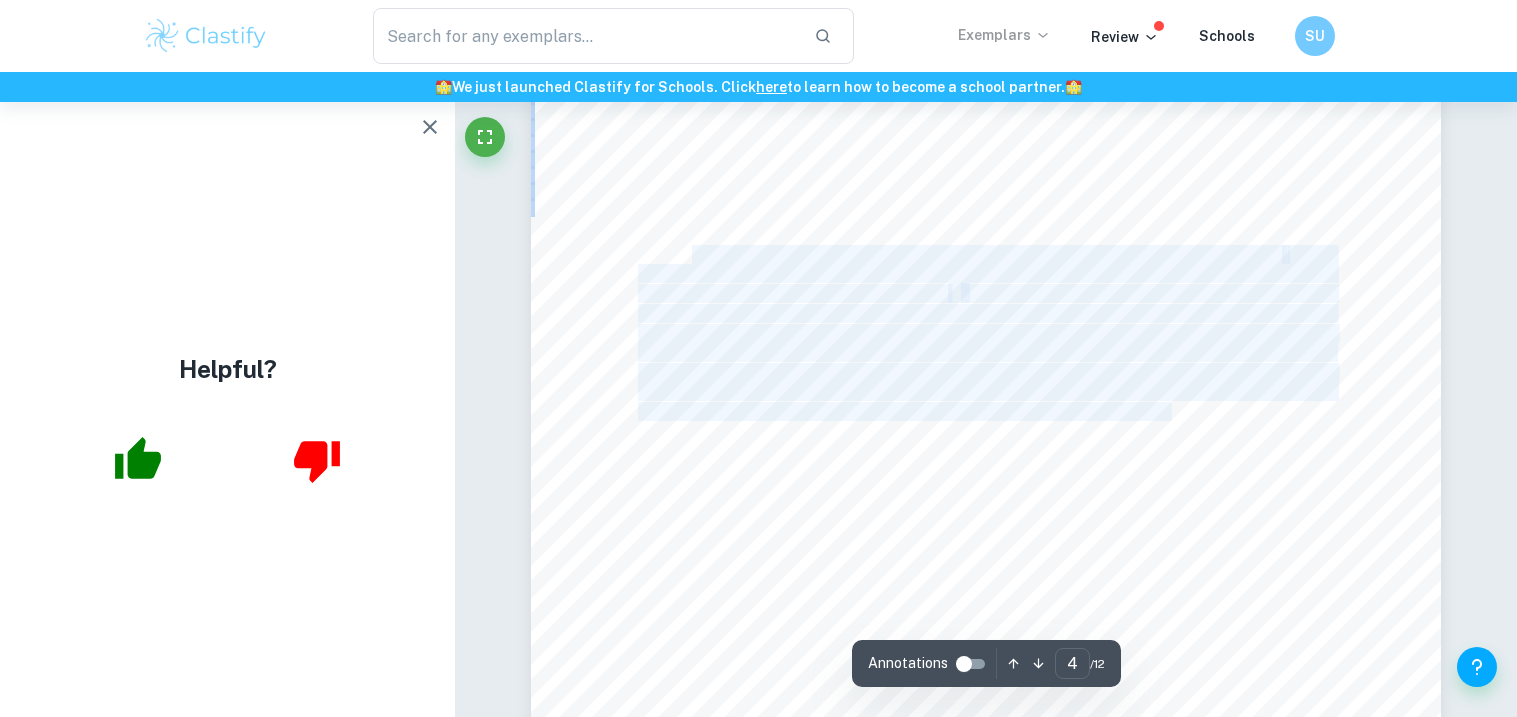 drag, startPoint x: 696, startPoint y: 260, endPoint x: 1173, endPoint y: 414, distance: 501.24344 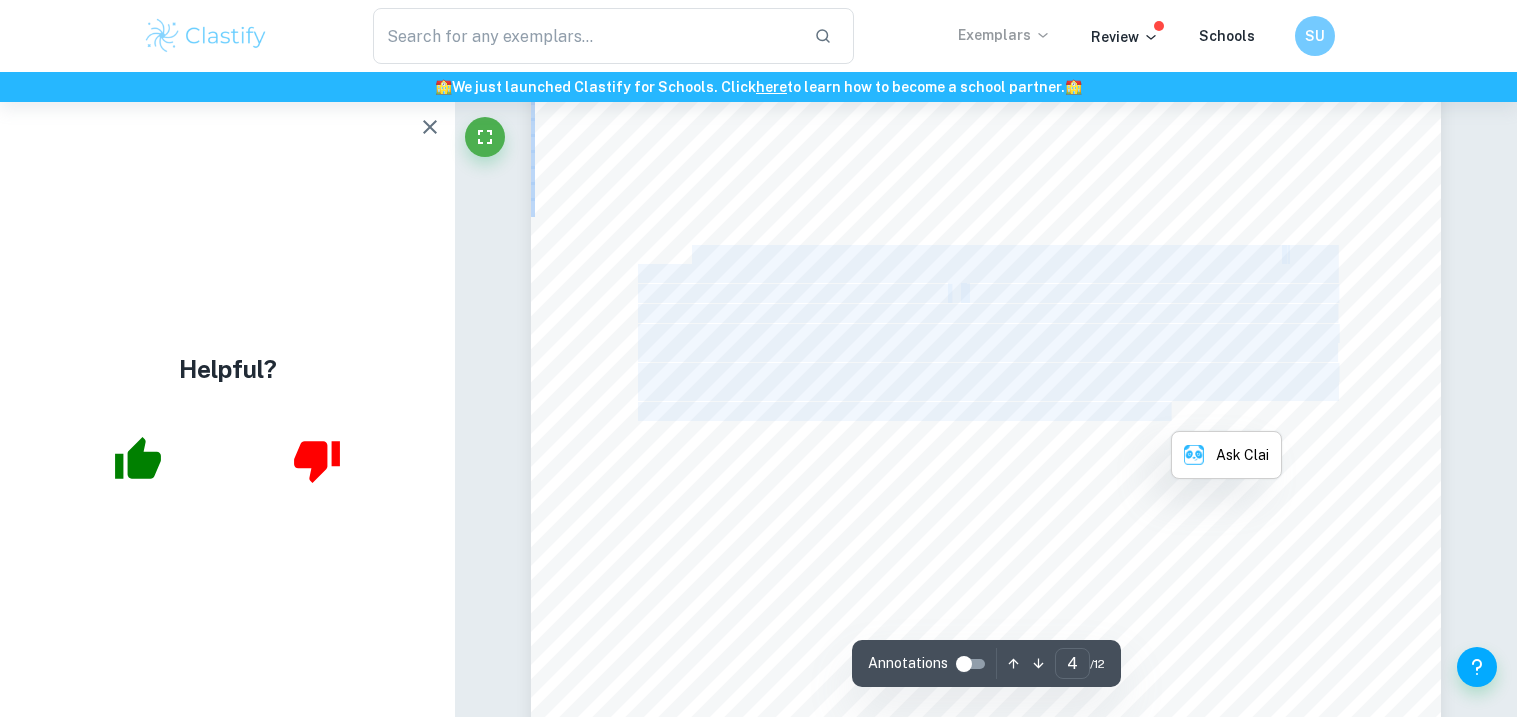 copy on "The background information should be presented before stating the hypothesis and describing the variables. This will insure that a potential reader has all the information to understand the experiment. This would also align more with the standard scientific writing structure" 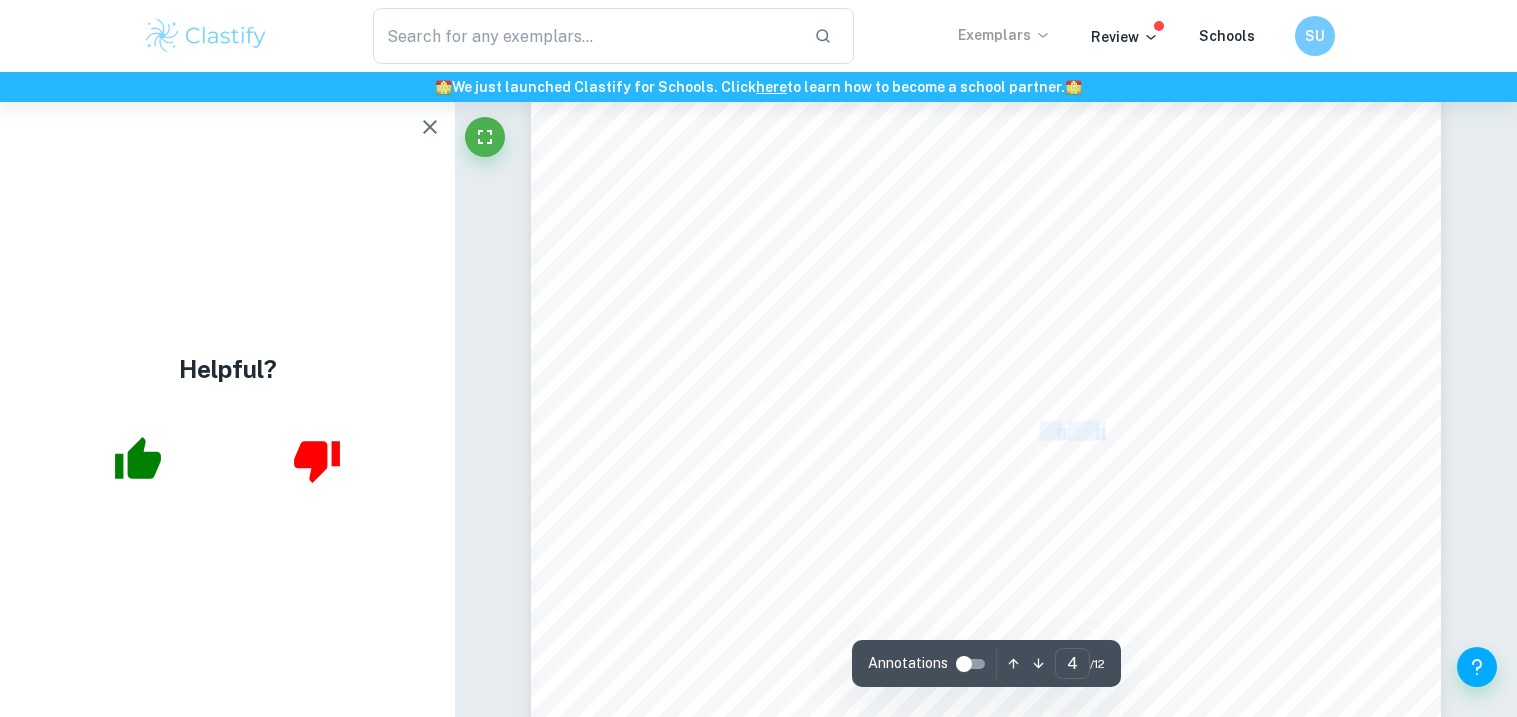 drag, startPoint x: 1039, startPoint y: 420, endPoint x: 1103, endPoint y: 431, distance: 64.93843 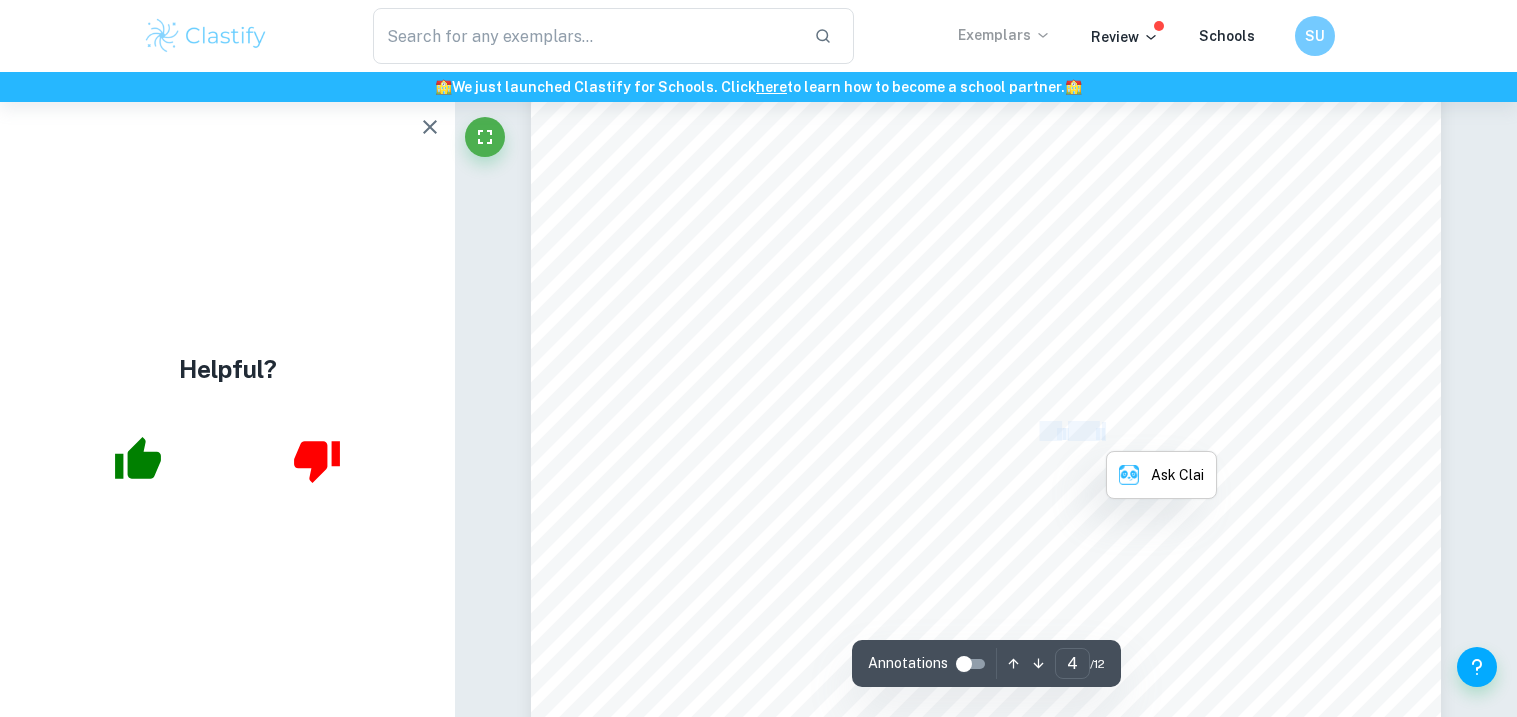 click on ", where" at bounding box center [1127, 431] 